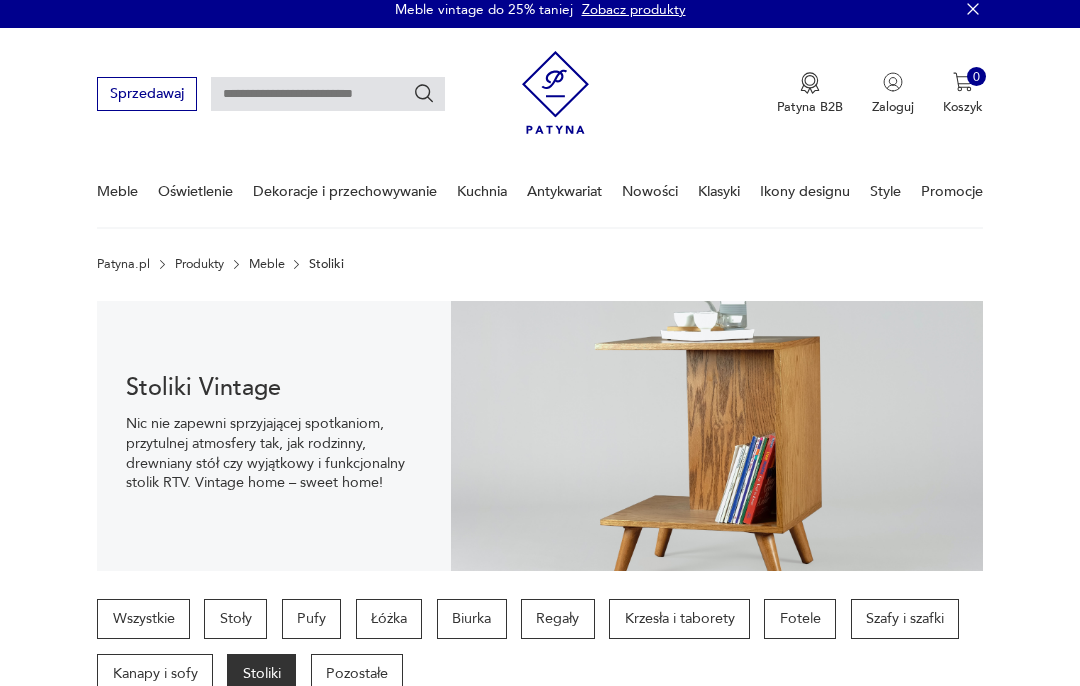 scroll, scrollTop: 0, scrollLeft: 0, axis: both 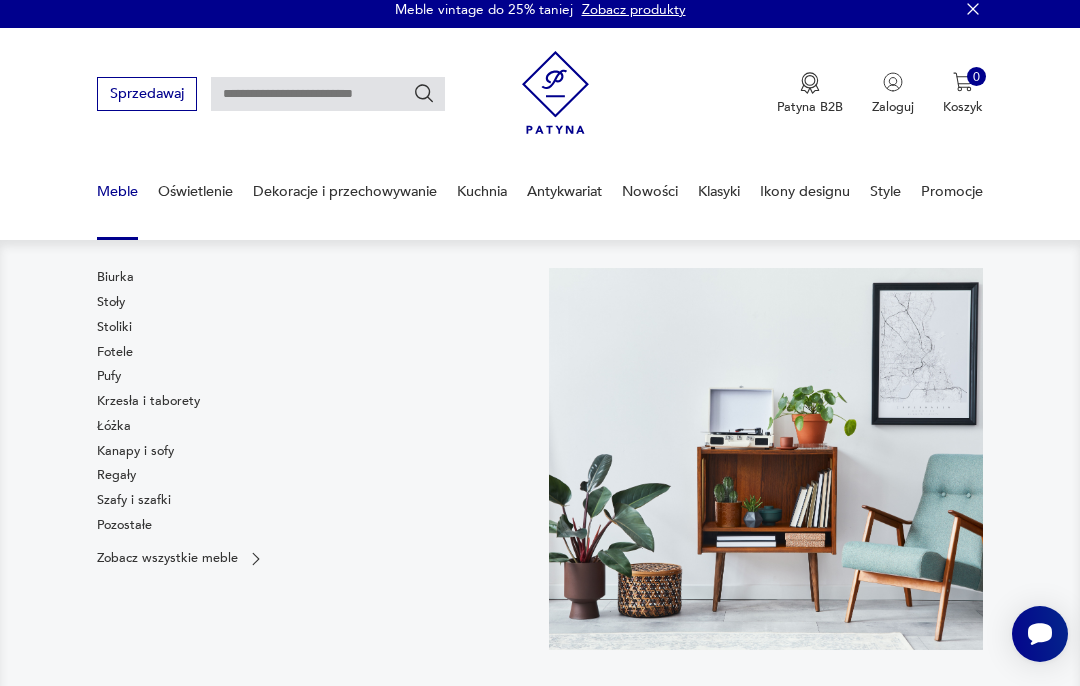 click on "Krzesła i taborety" at bounding box center (148, 401) 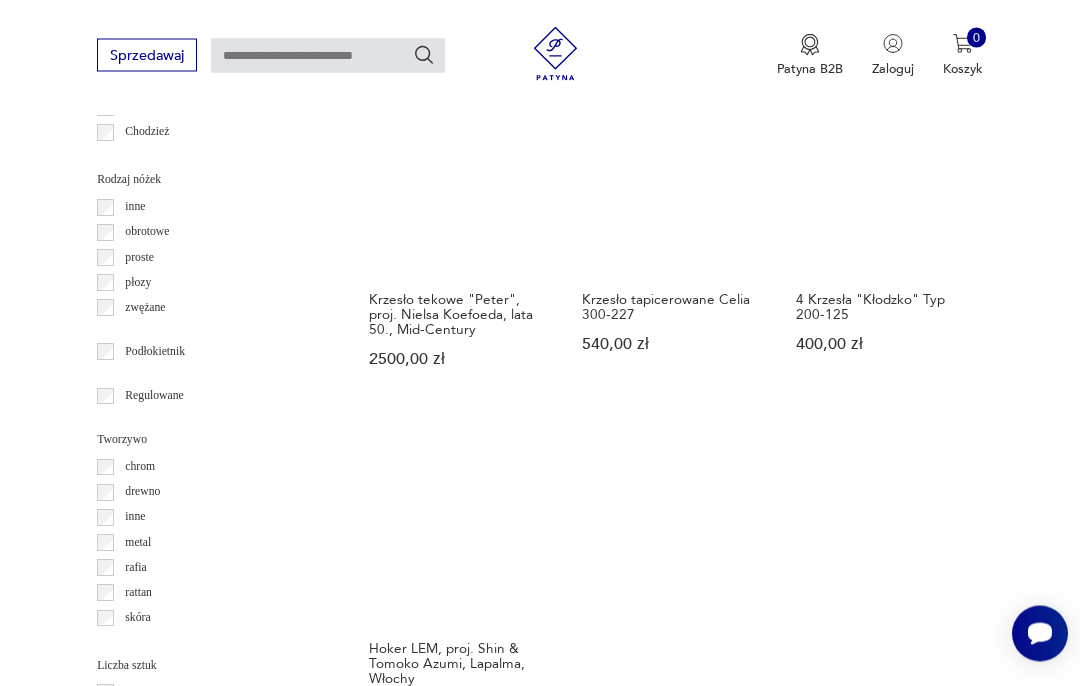scroll, scrollTop: 2114, scrollLeft: 0, axis: vertical 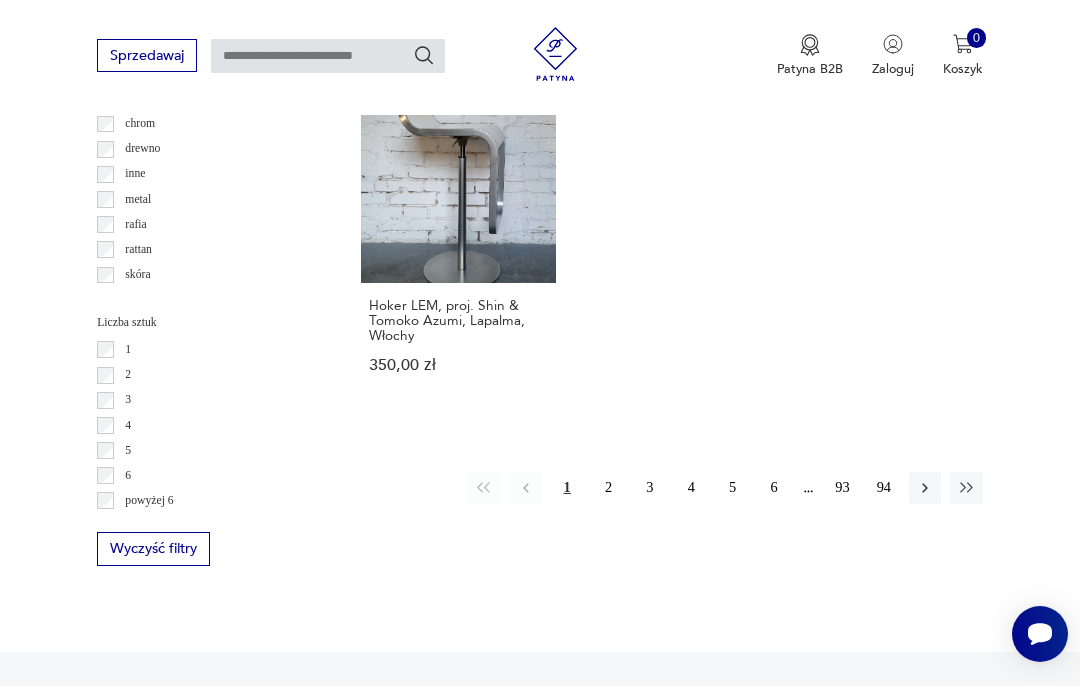 click on "2" at bounding box center (608, 488) 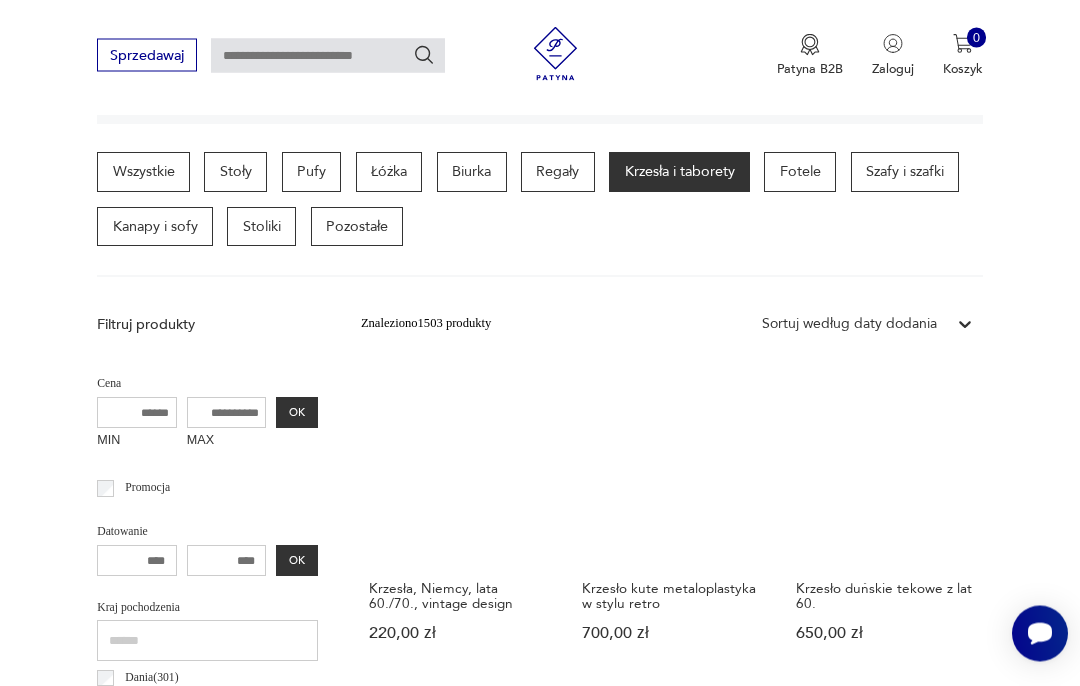 scroll, scrollTop: 458, scrollLeft: 0, axis: vertical 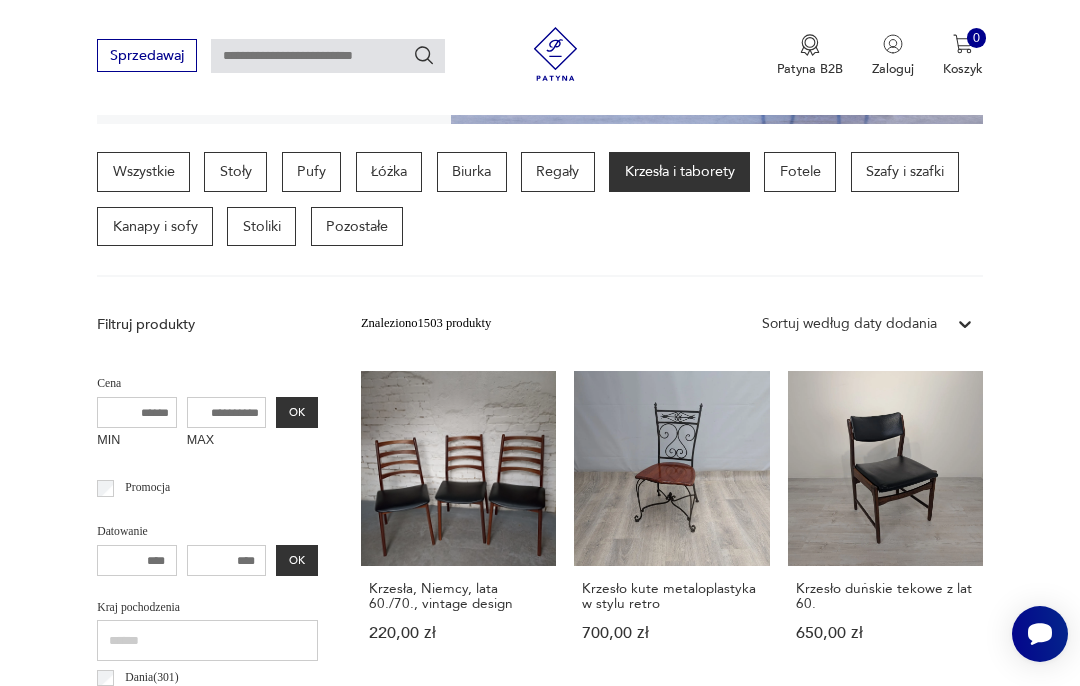 click on "MAX" at bounding box center [227, 413] 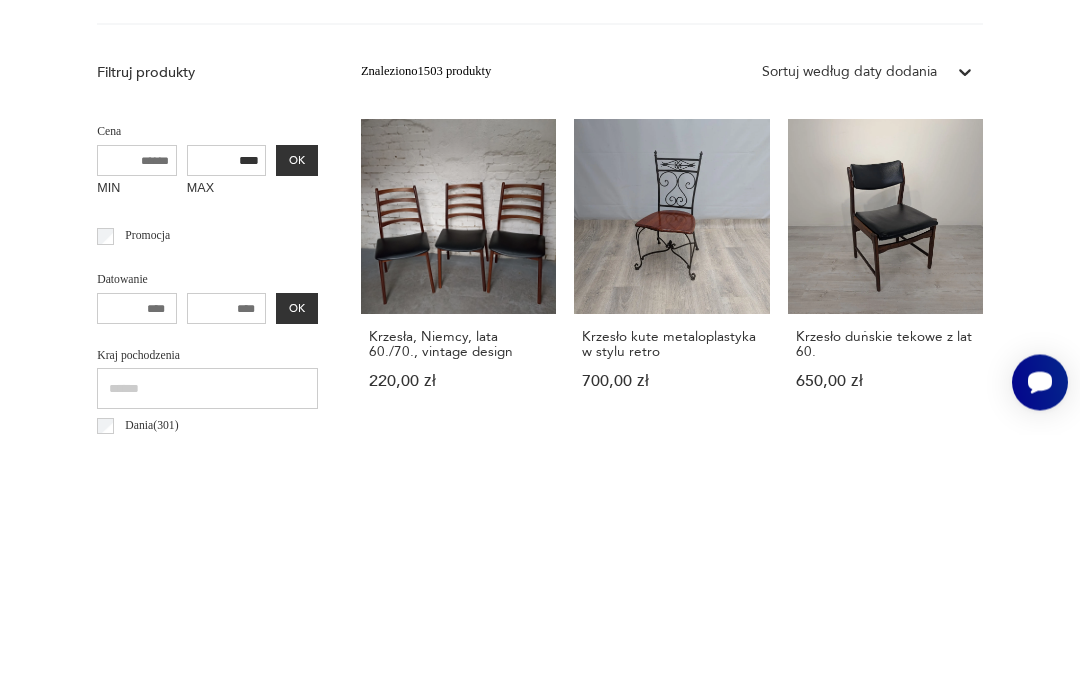 type on "****" 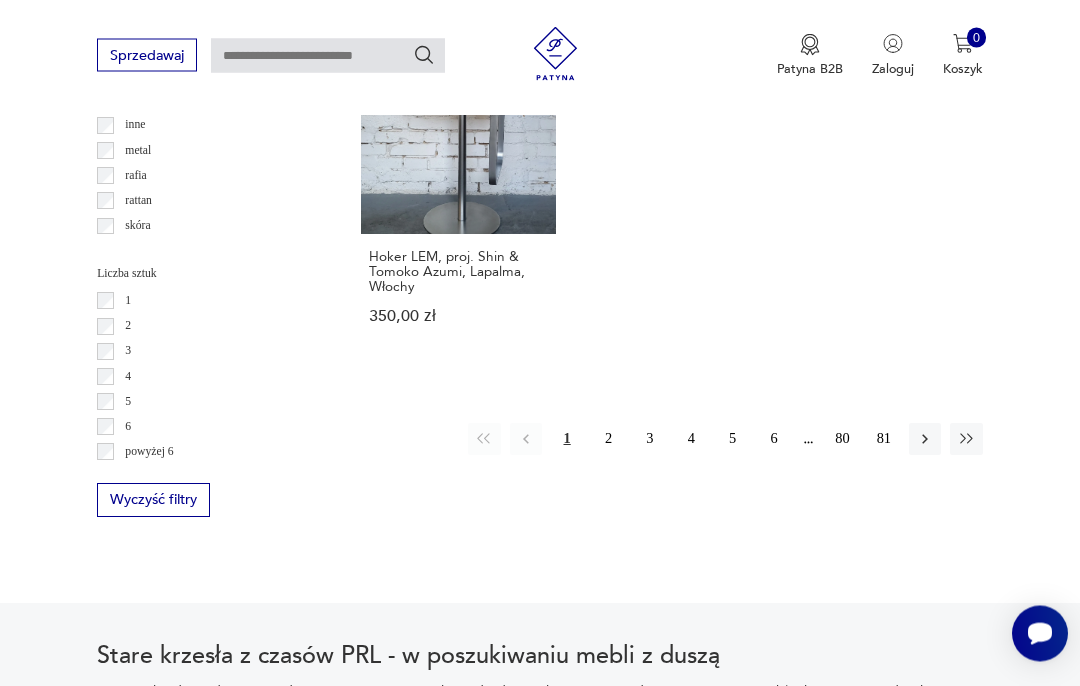 scroll, scrollTop: 2539, scrollLeft: 0, axis: vertical 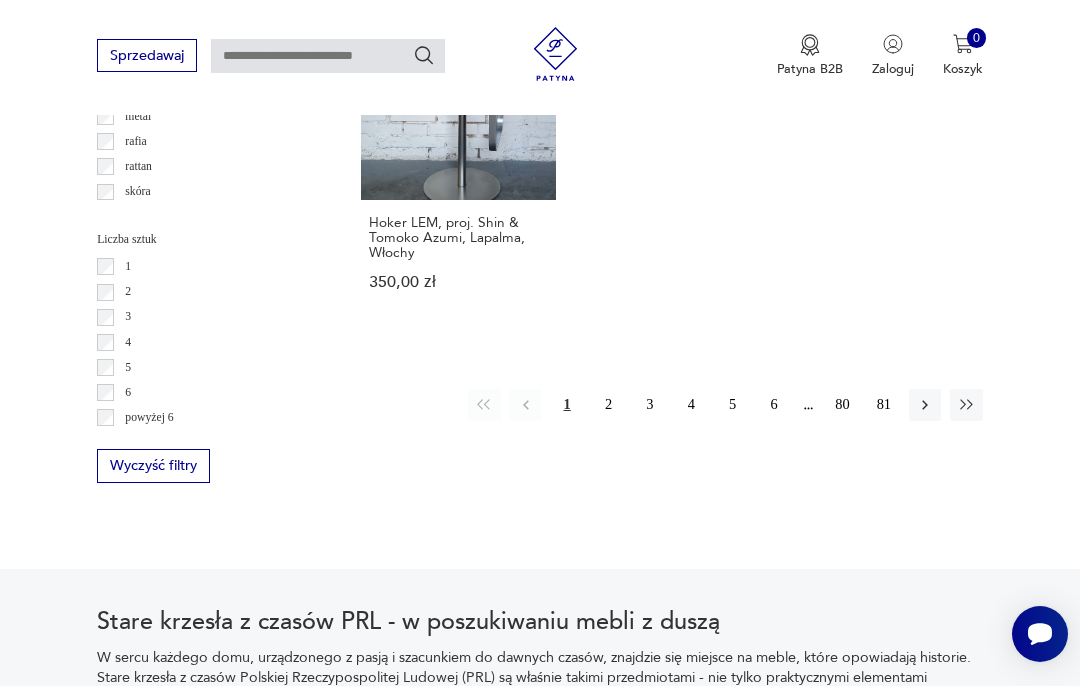 click on "4" at bounding box center [122, 342] 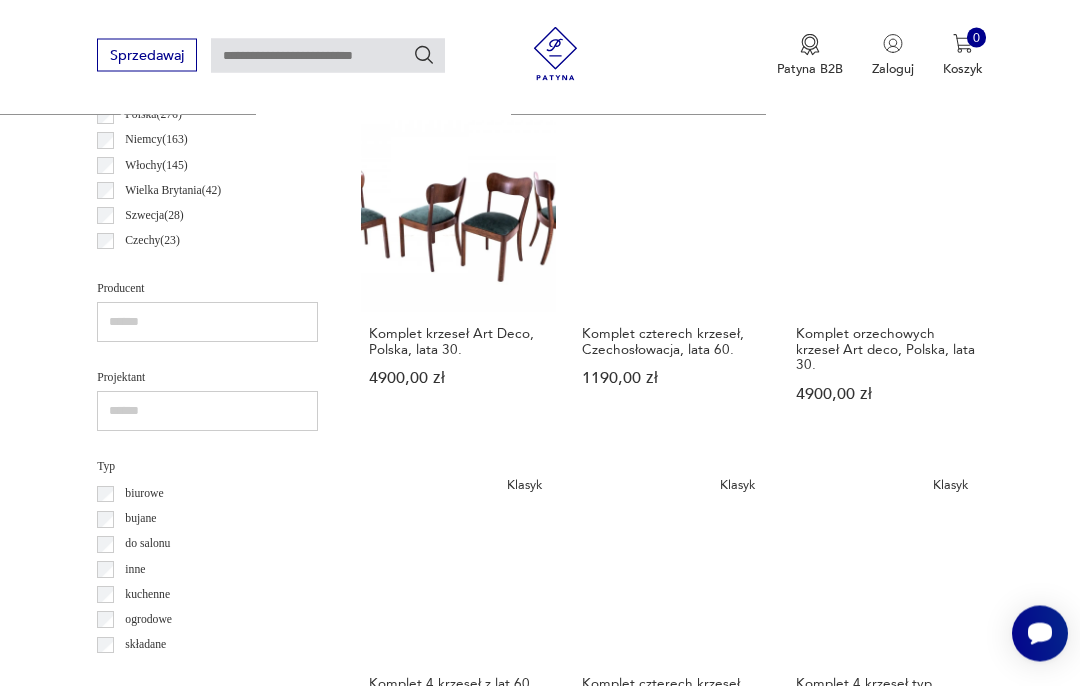 scroll, scrollTop: 898, scrollLeft: 0, axis: vertical 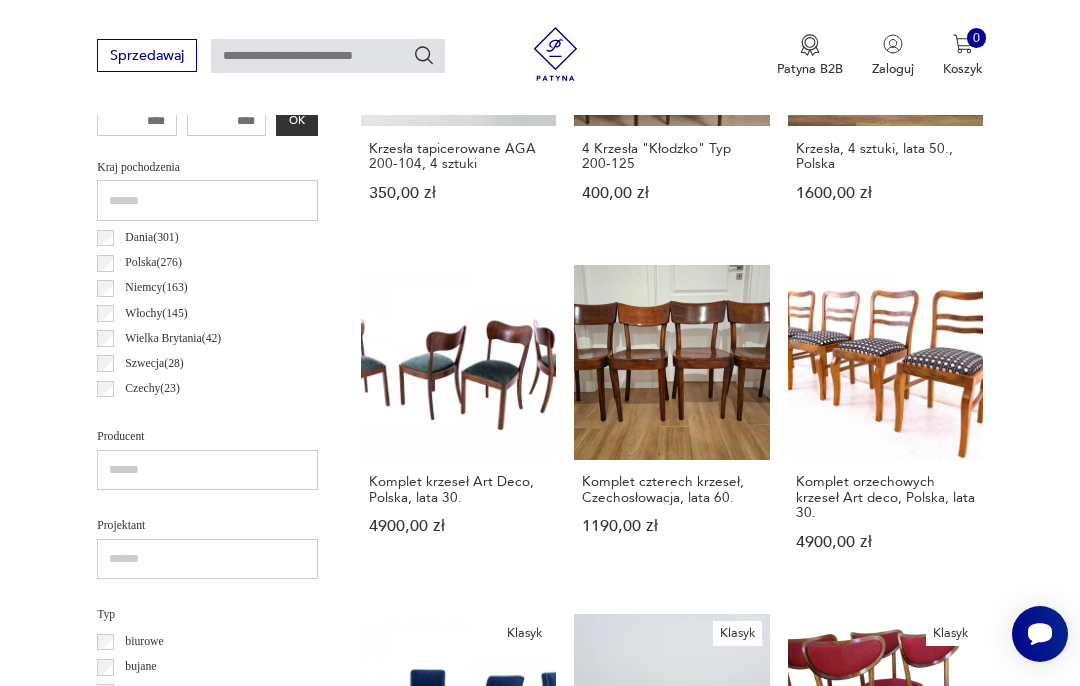 click on "Komplet krzeseł Art Deco, Polska, lata 30. 4900,00 zł" at bounding box center [458, 425] 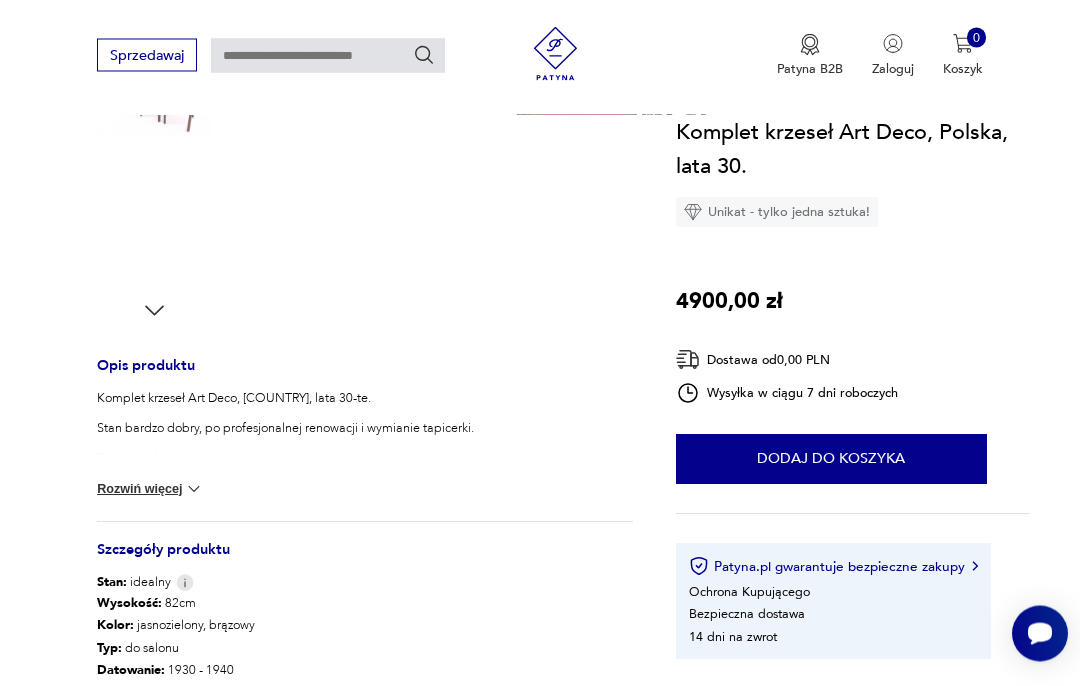 scroll, scrollTop: 562, scrollLeft: 0, axis: vertical 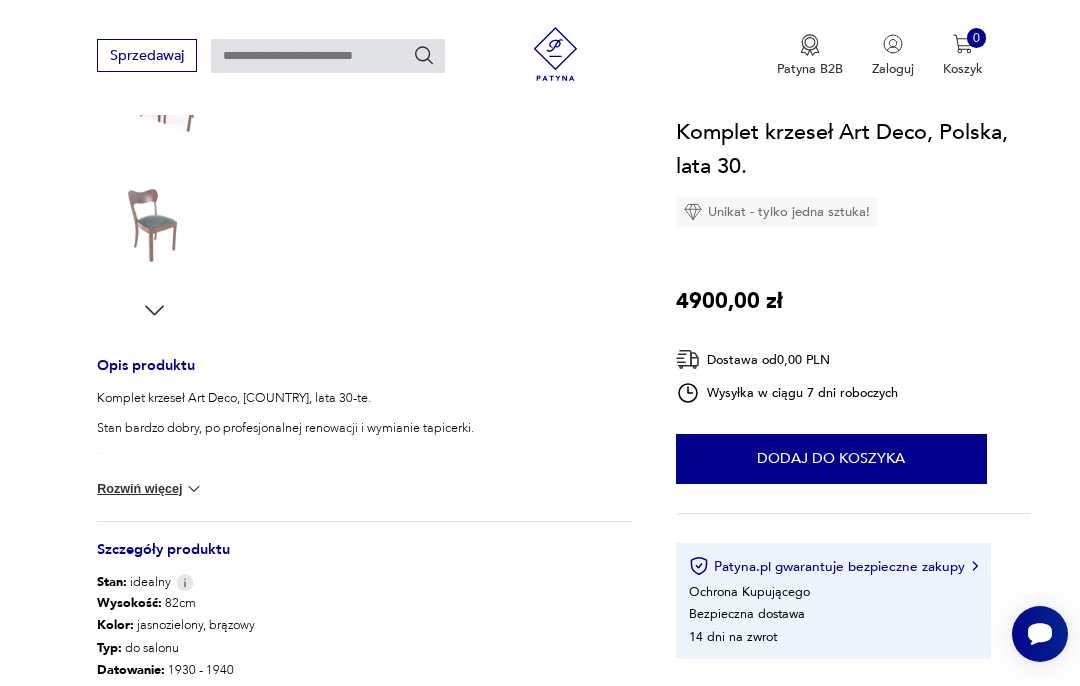 click at bounding box center (194, 489) 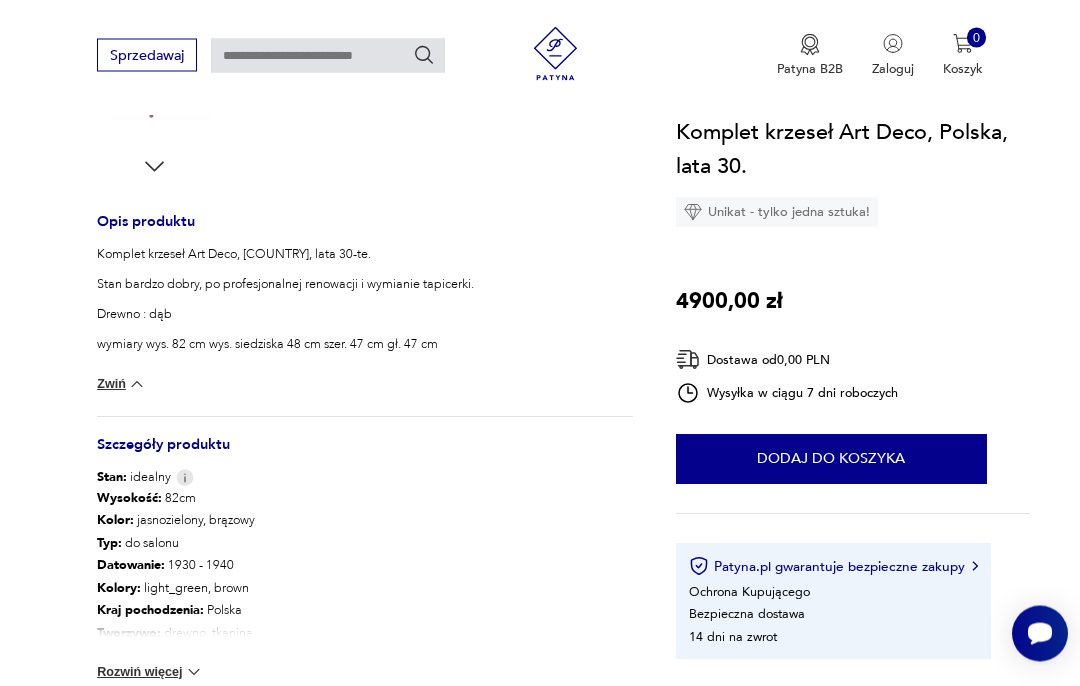 scroll, scrollTop: 709, scrollLeft: 0, axis: vertical 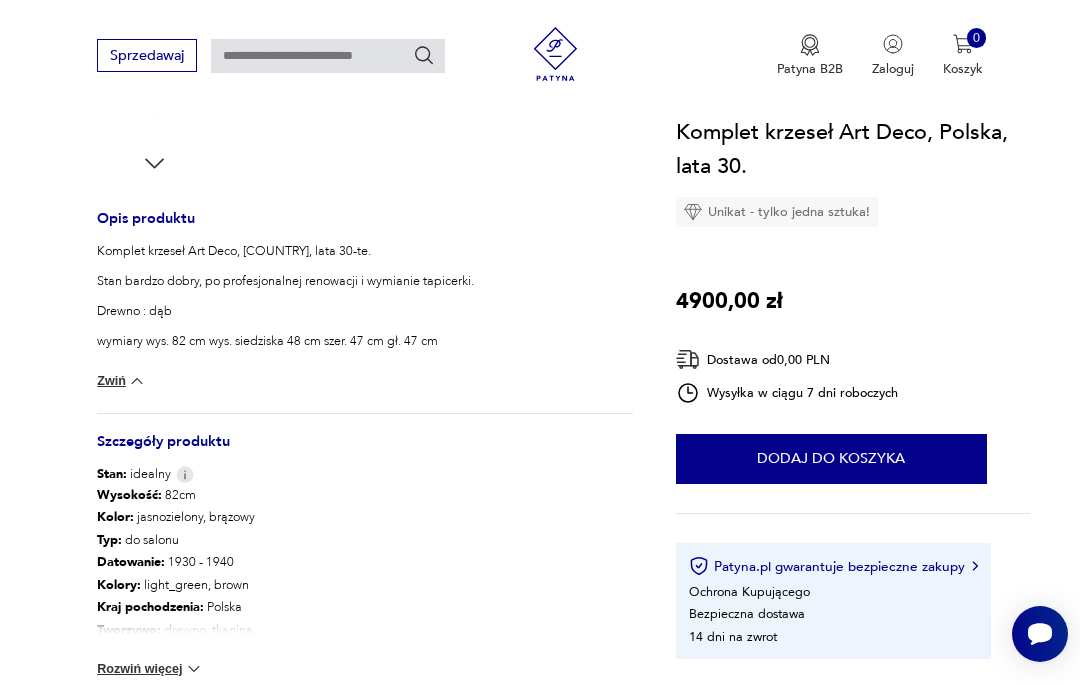 click at bounding box center (194, 669) 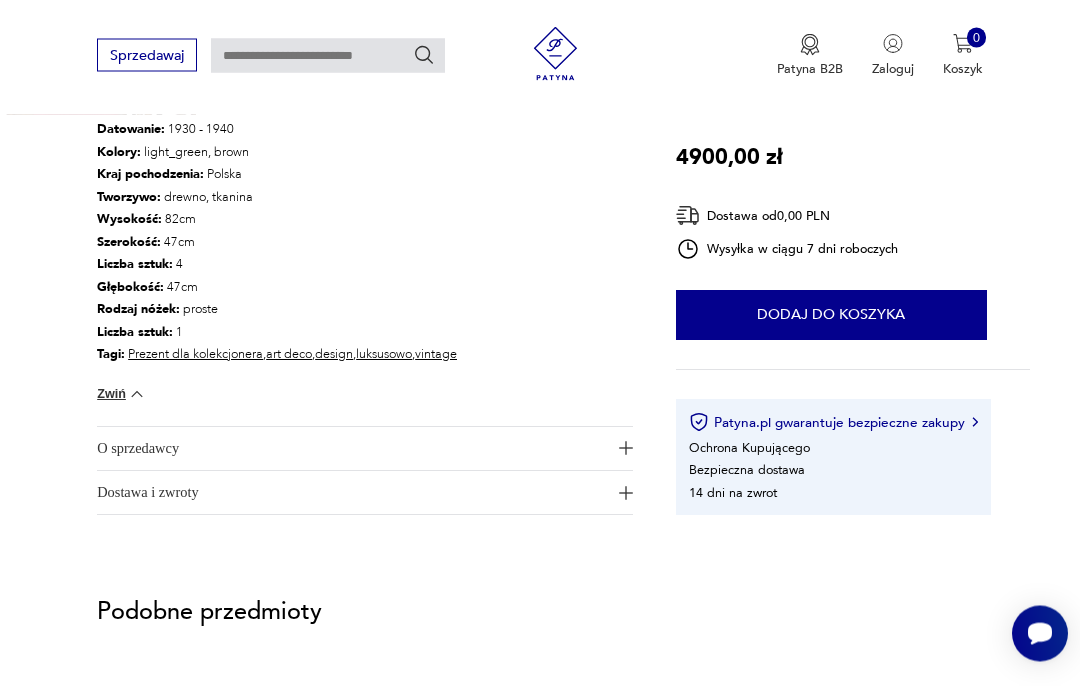 scroll, scrollTop: 1142, scrollLeft: 0, axis: vertical 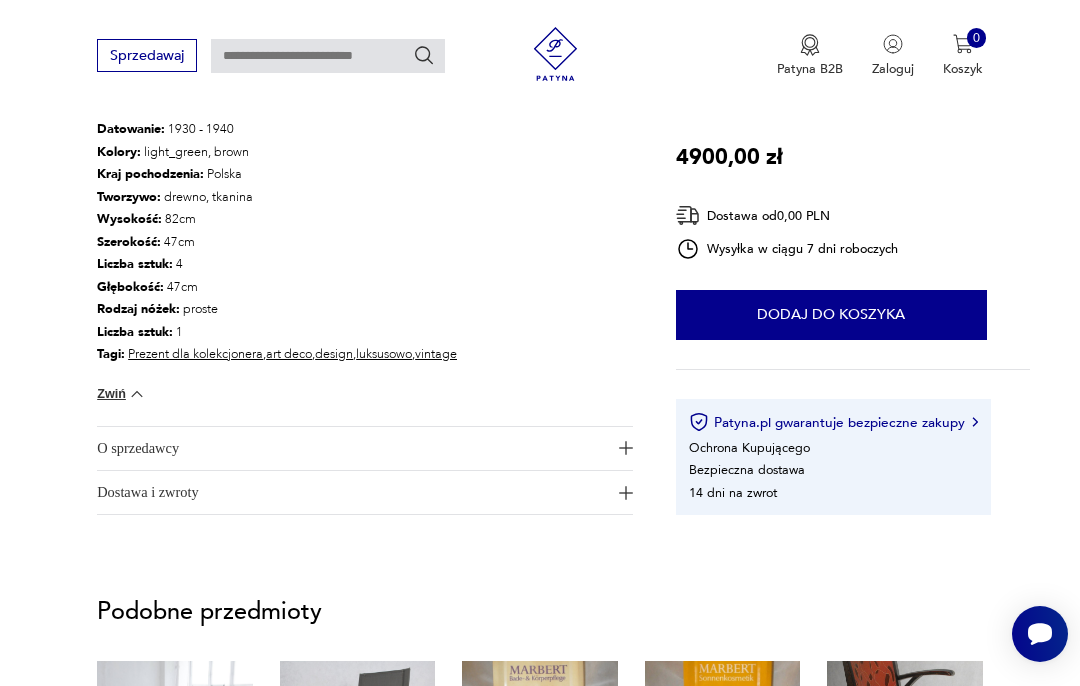 click at bounding box center [626, 493] 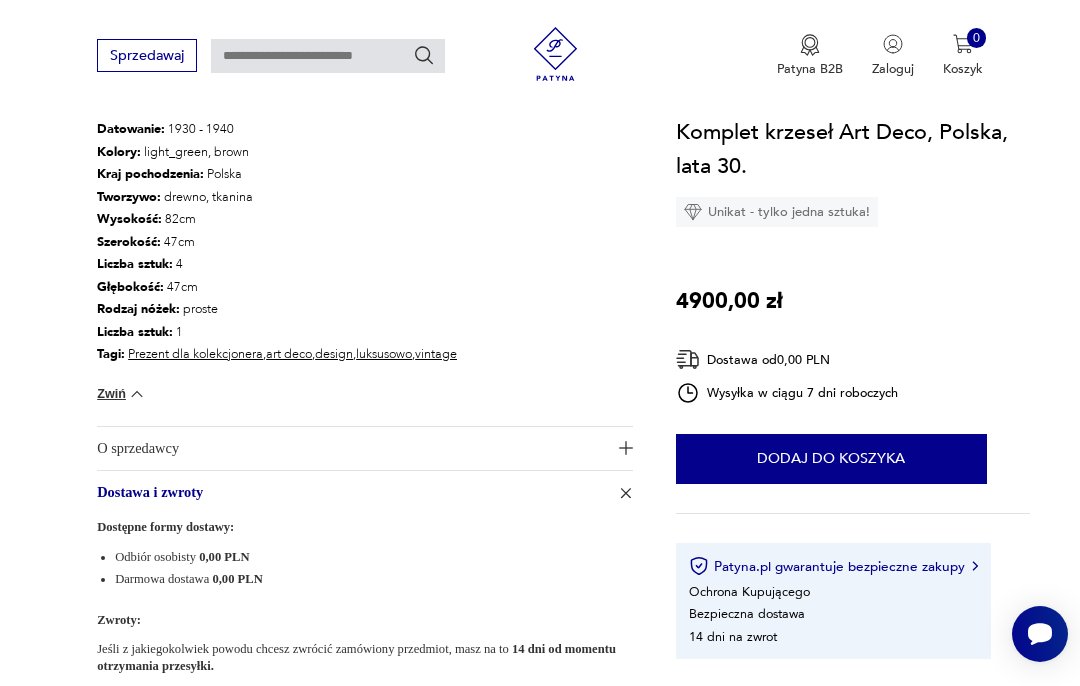 click at bounding box center [626, 448] 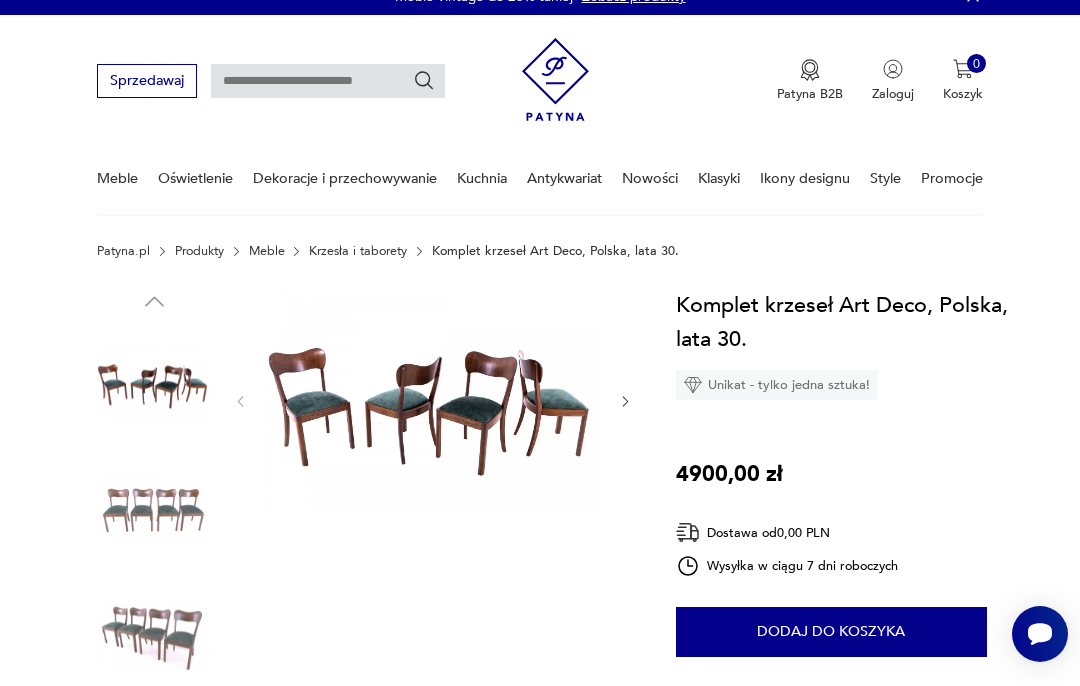 scroll, scrollTop: 0, scrollLeft: 0, axis: both 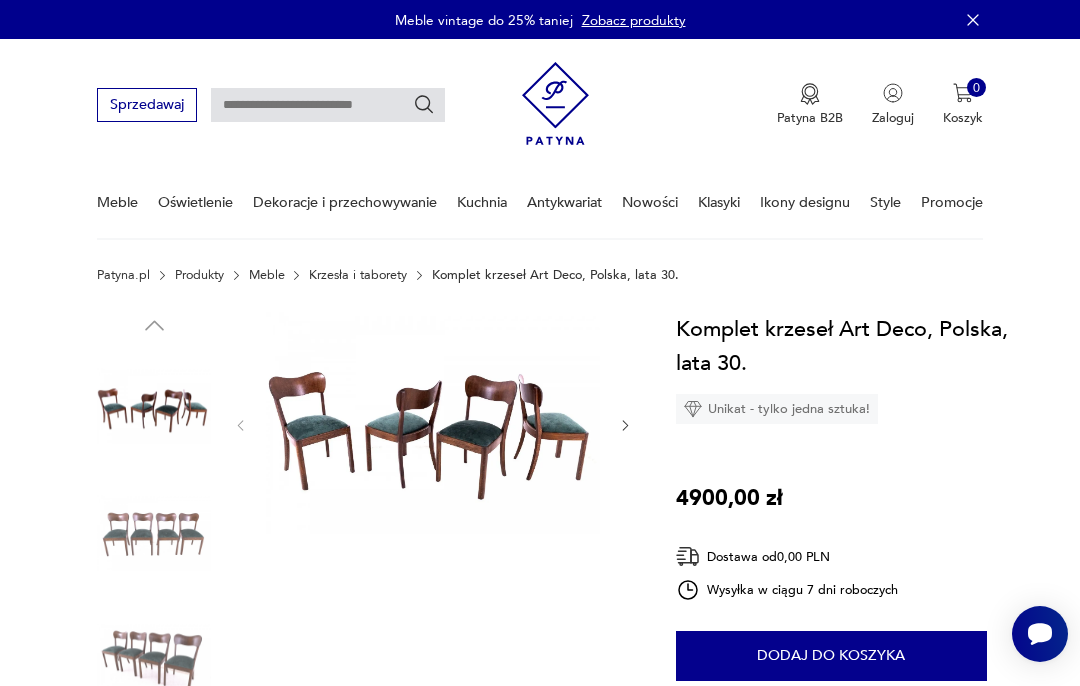 click at bounding box center [433, 423] 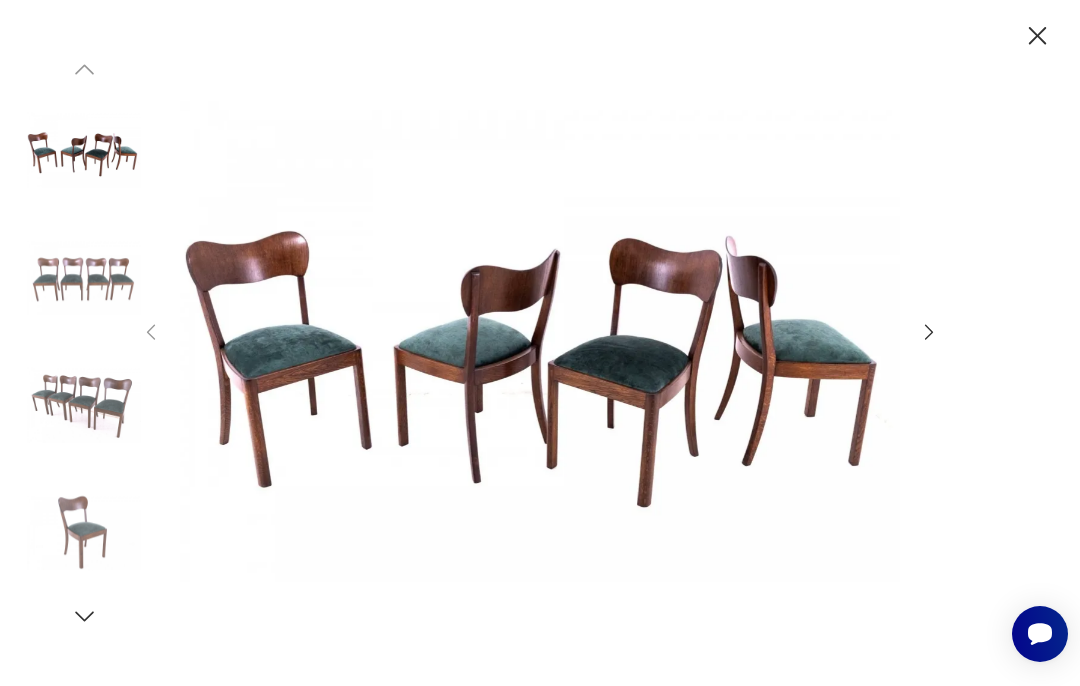 click 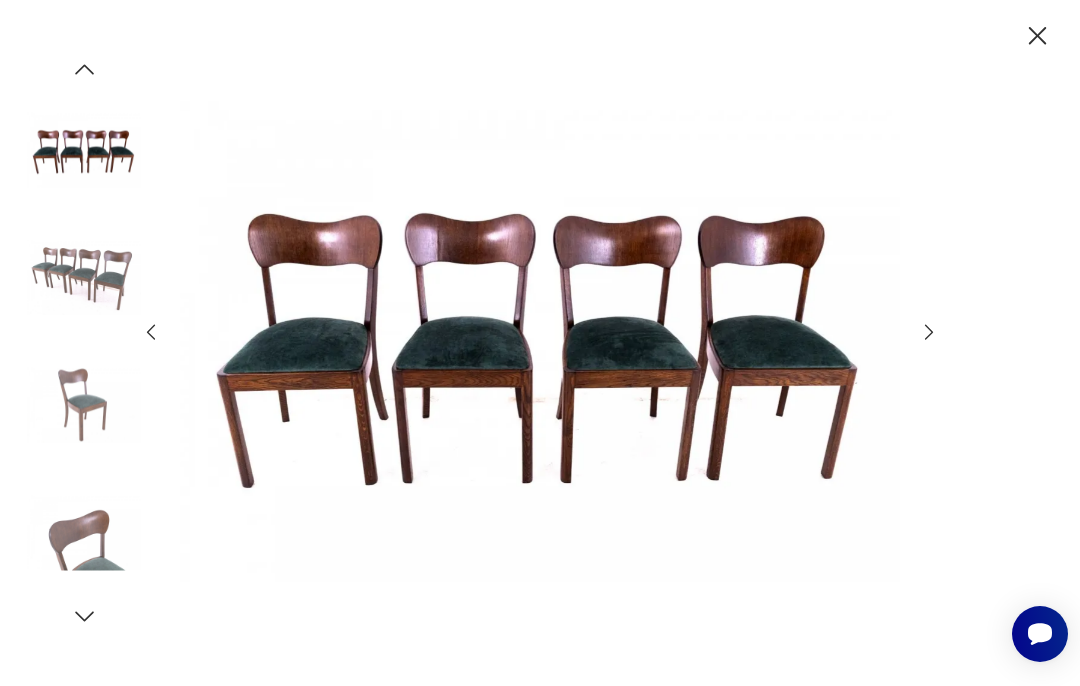 click 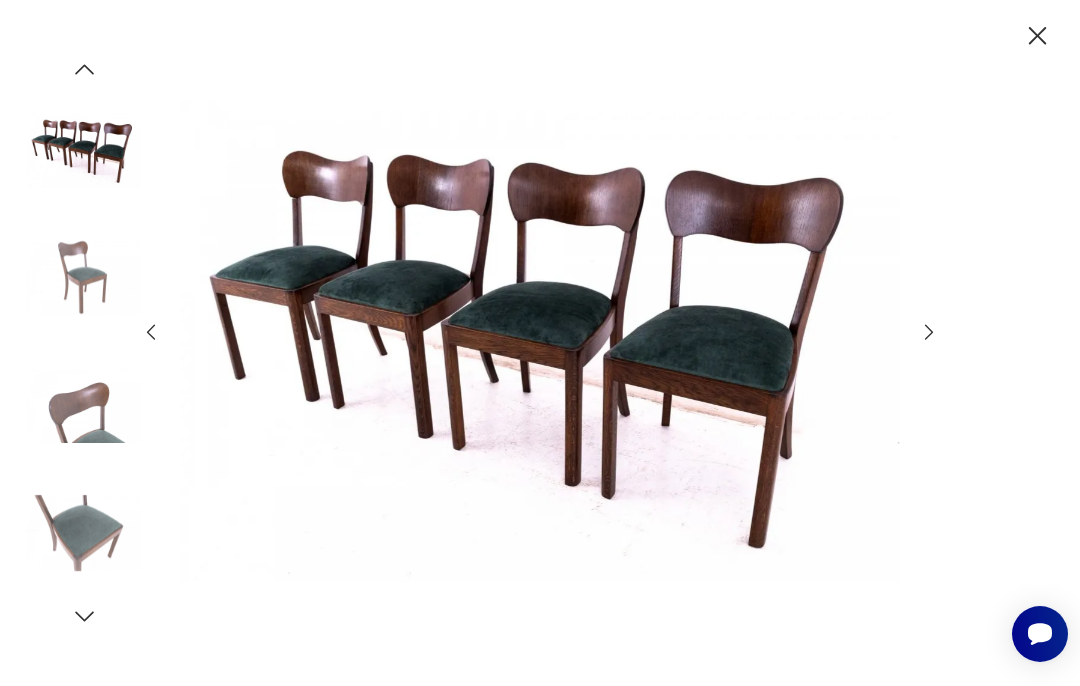 click 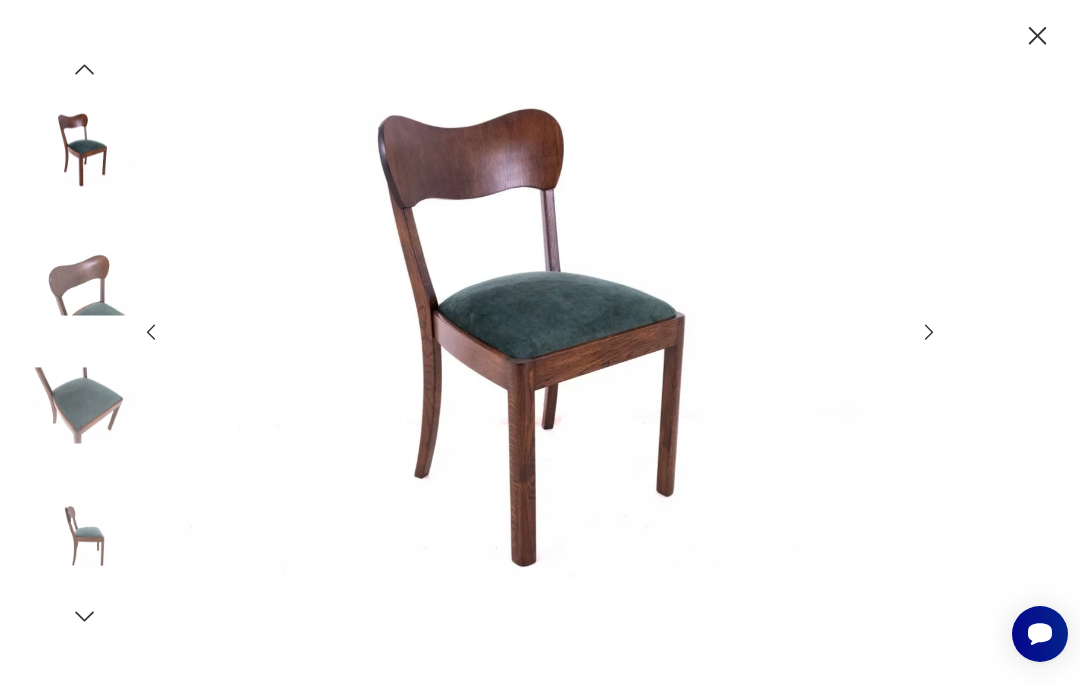 click 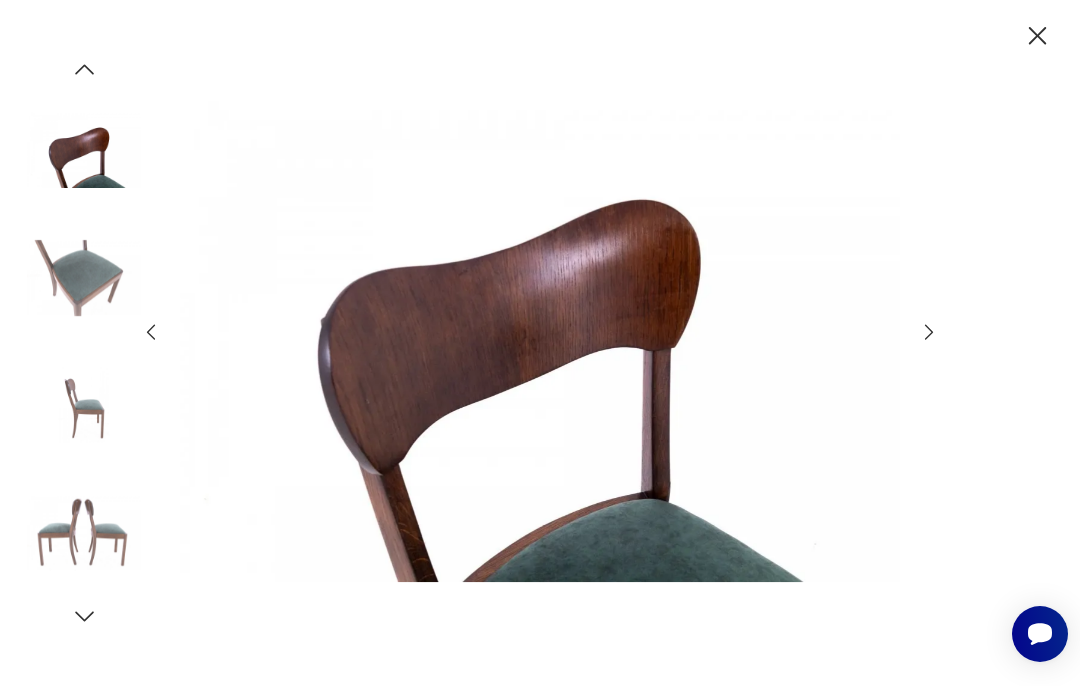 click 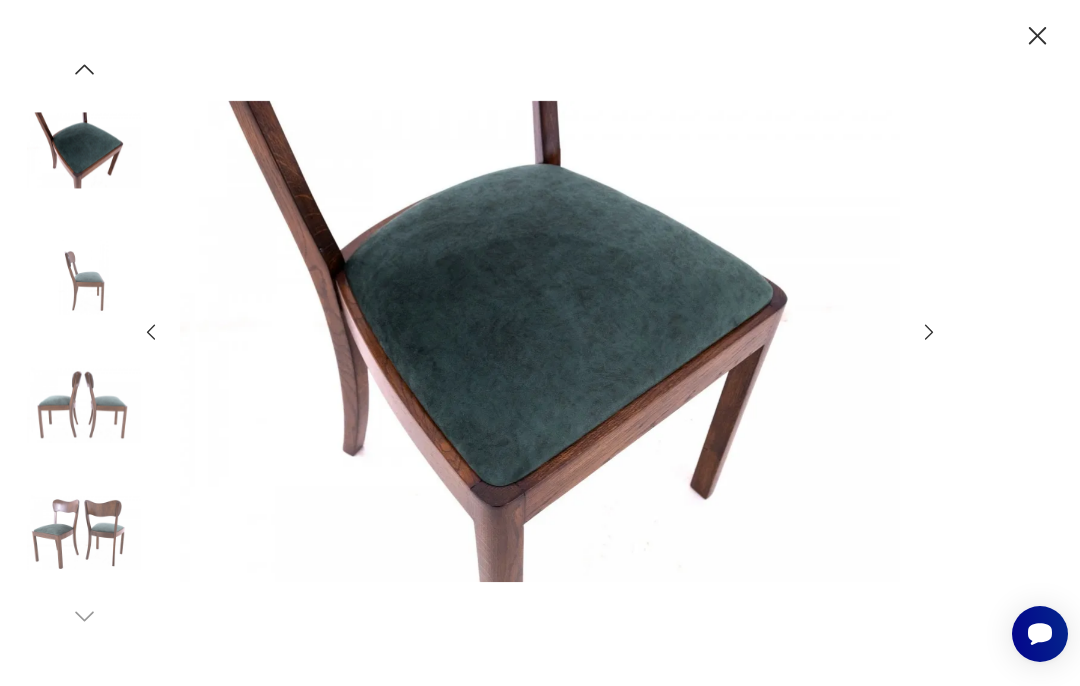 click 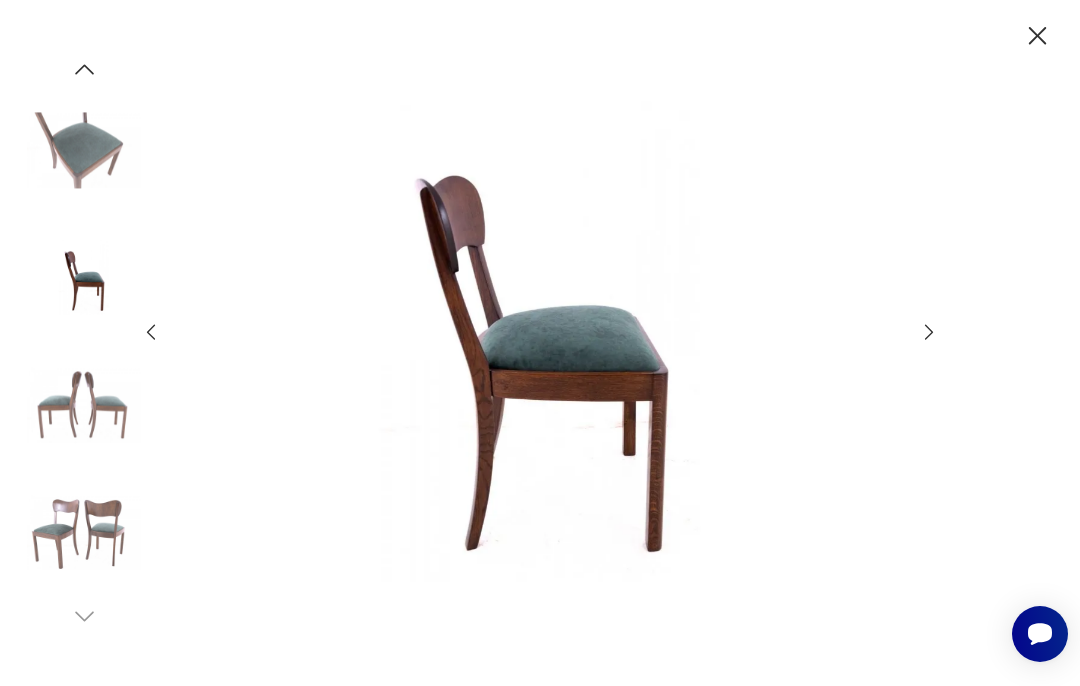 click 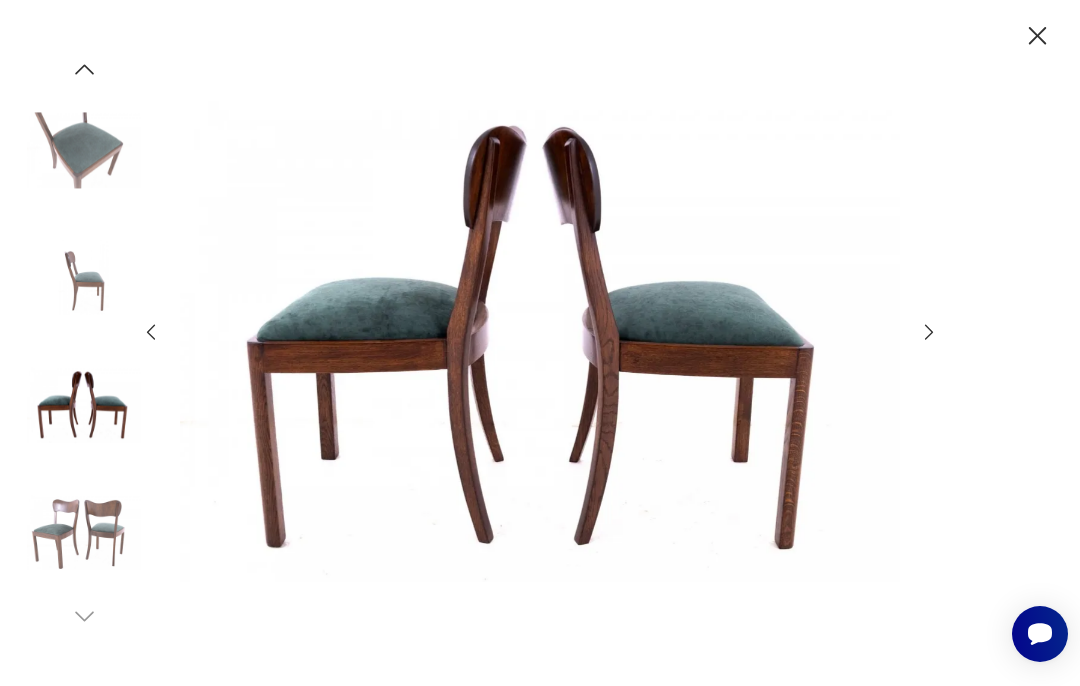 click 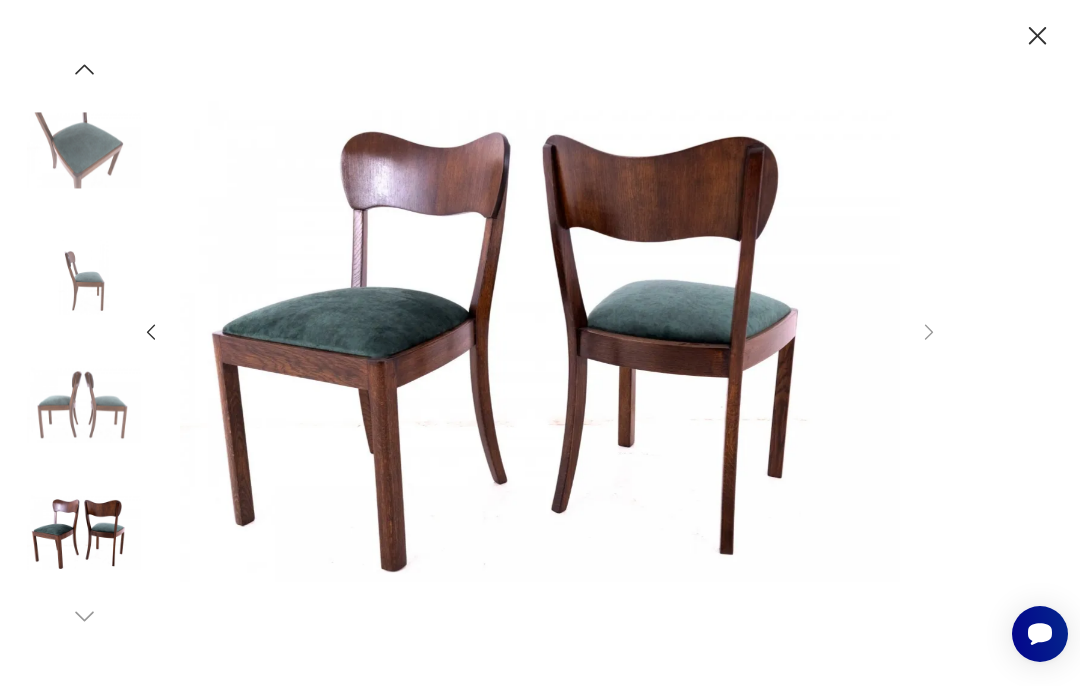 click 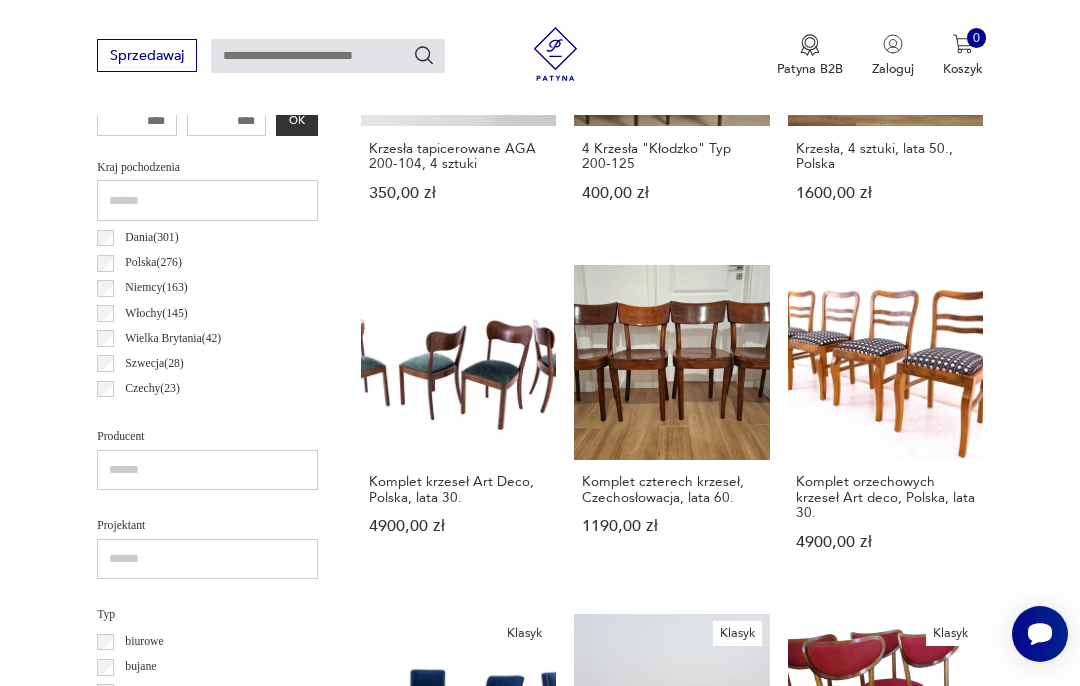 scroll, scrollTop: 876, scrollLeft: 0, axis: vertical 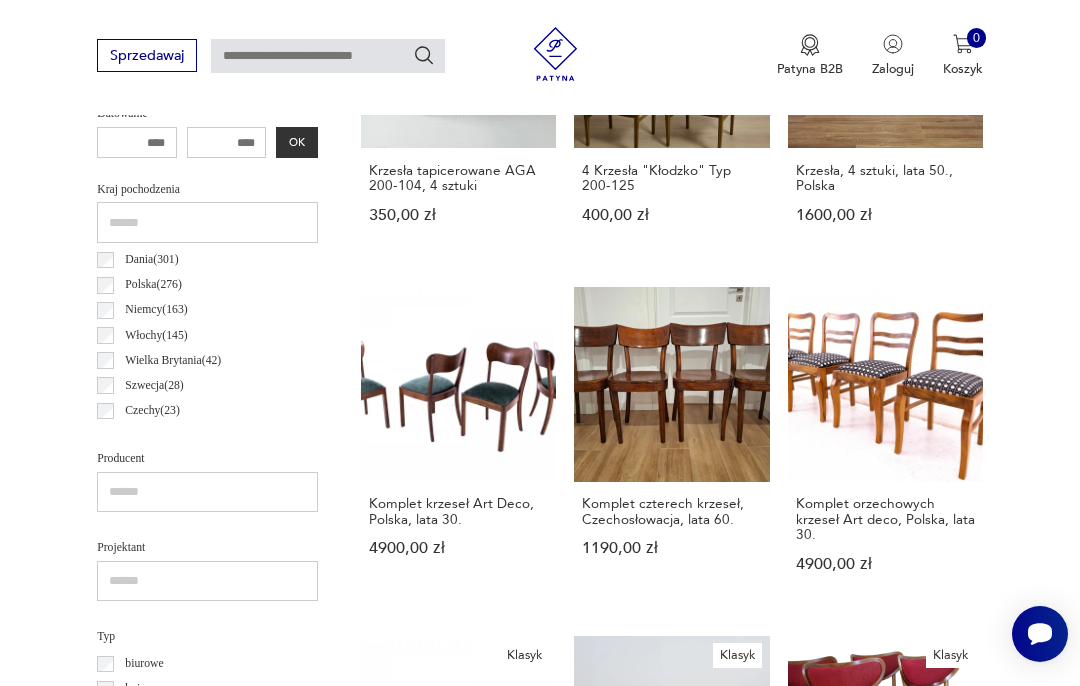 click on "Komplet czterech krzeseł, Czechosłowacja, lata 60. 1190,00 zł" at bounding box center [671, 447] 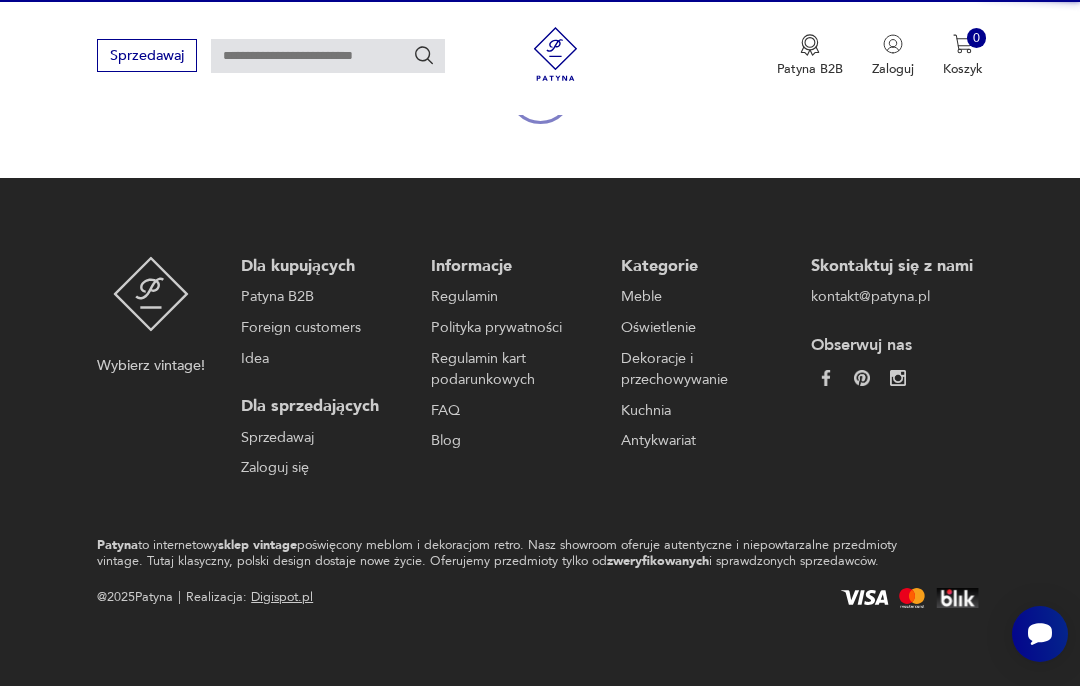 scroll, scrollTop: 176, scrollLeft: 0, axis: vertical 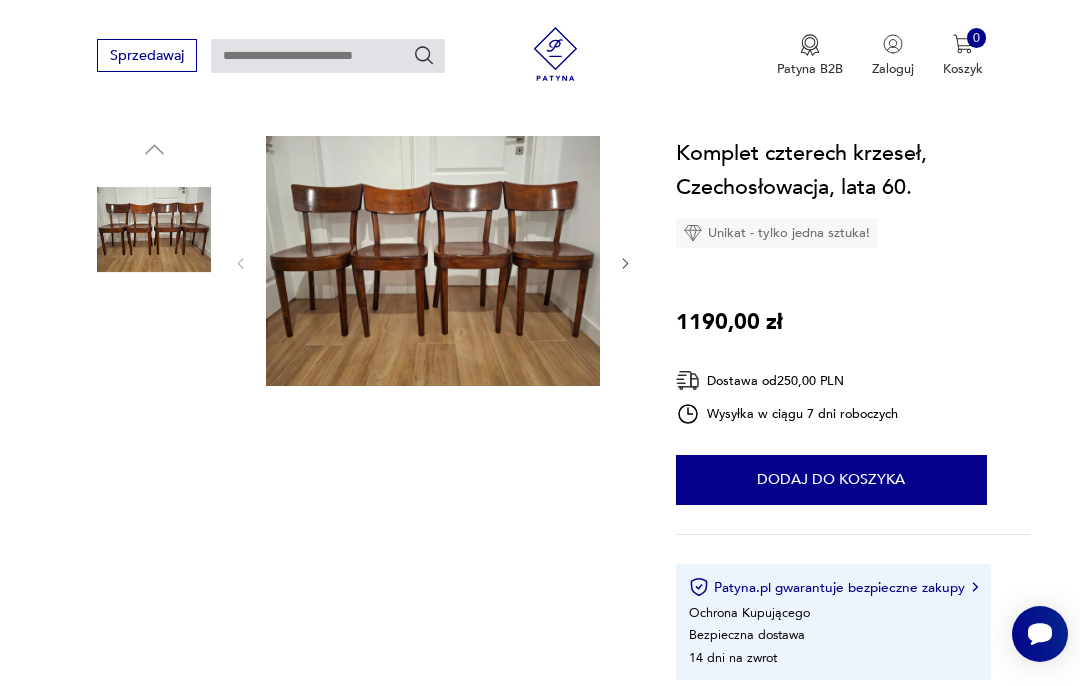 click at bounding box center (433, 261) 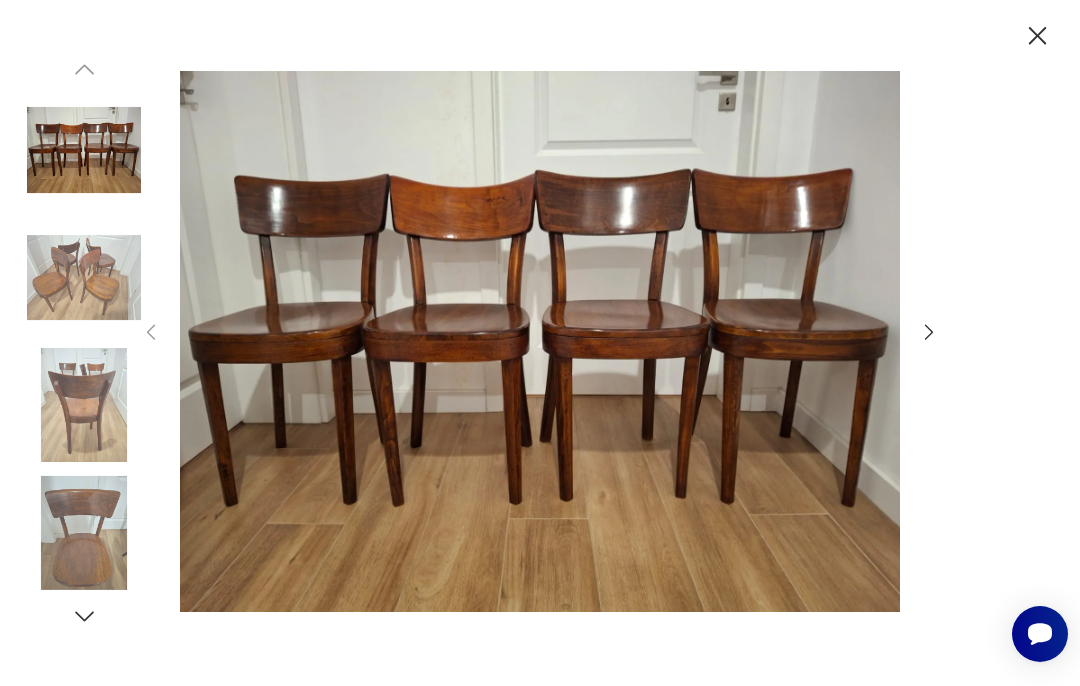 click 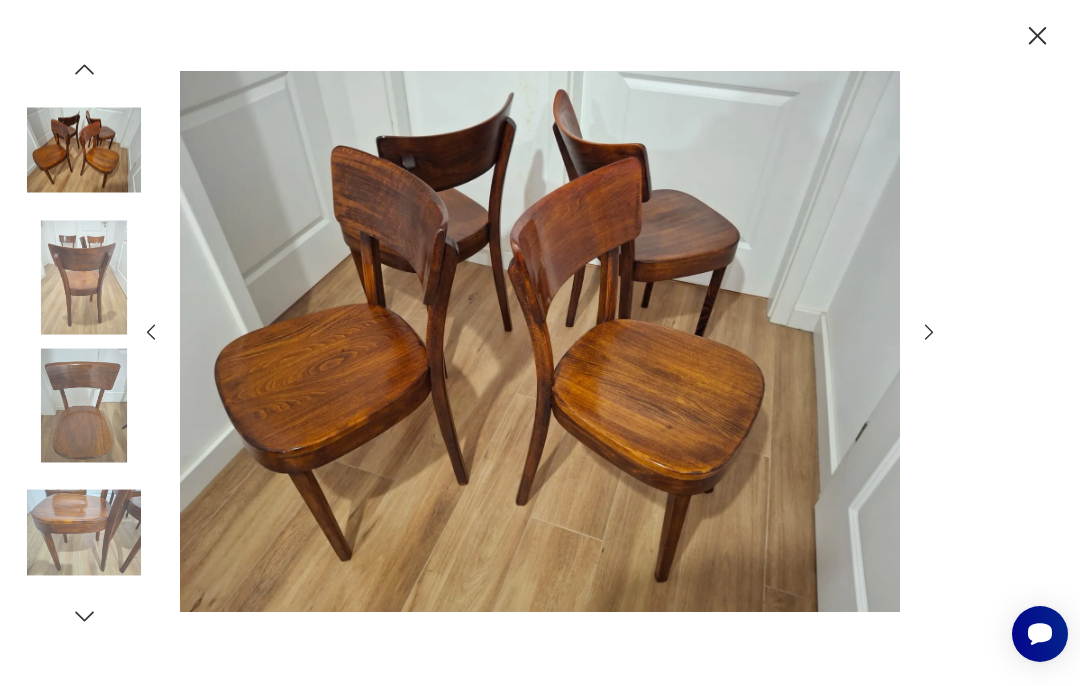 click 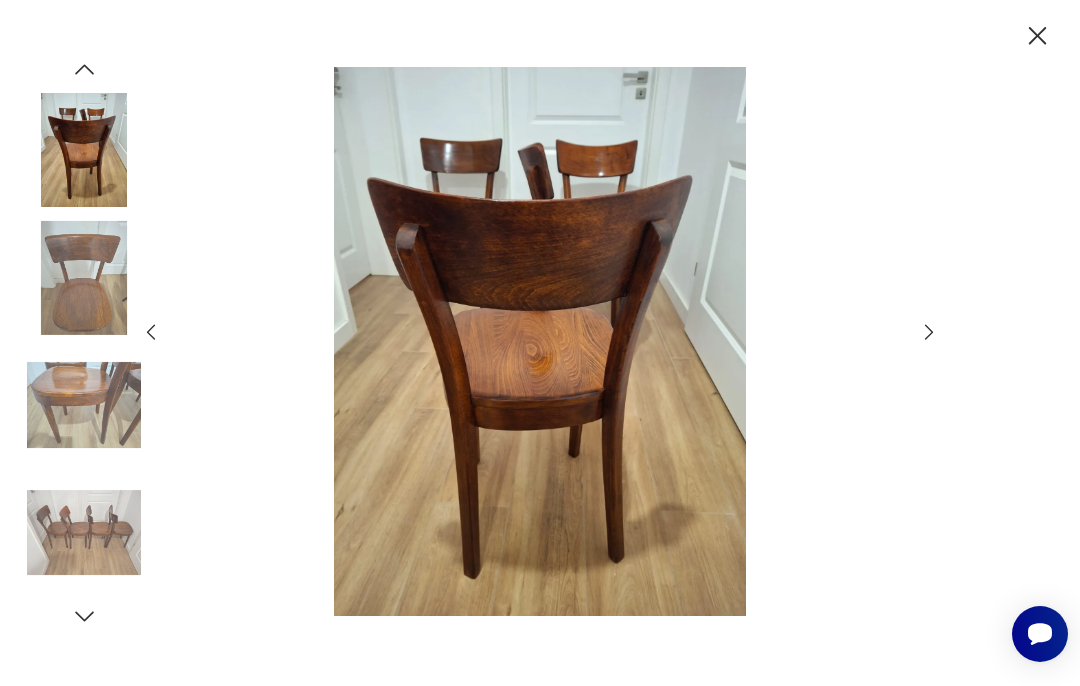 click 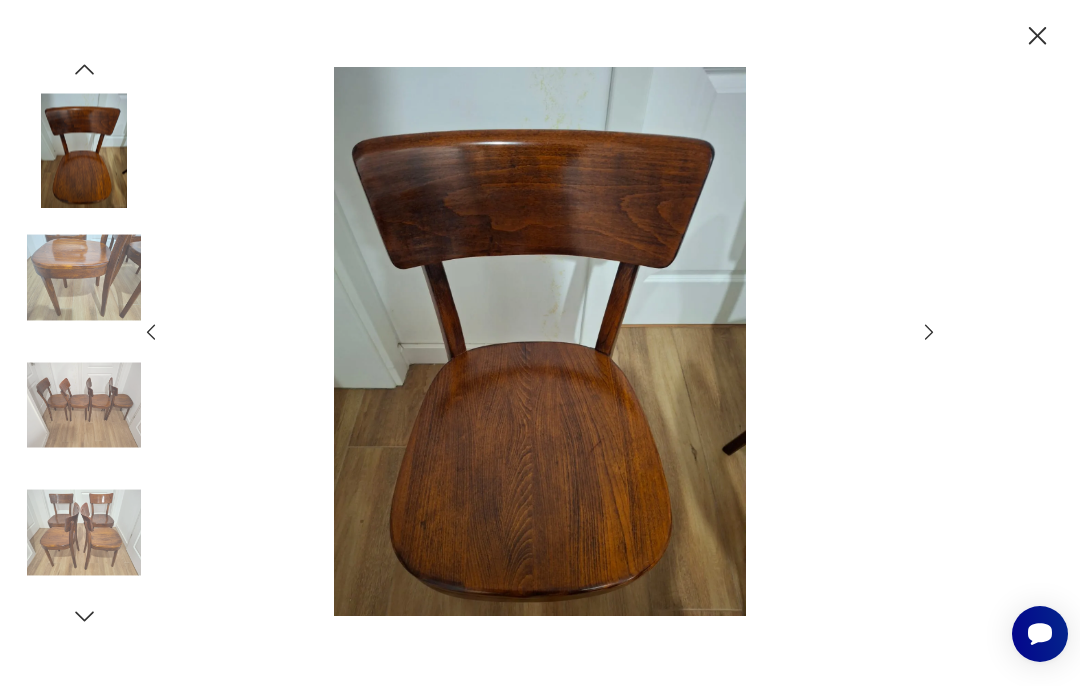 click 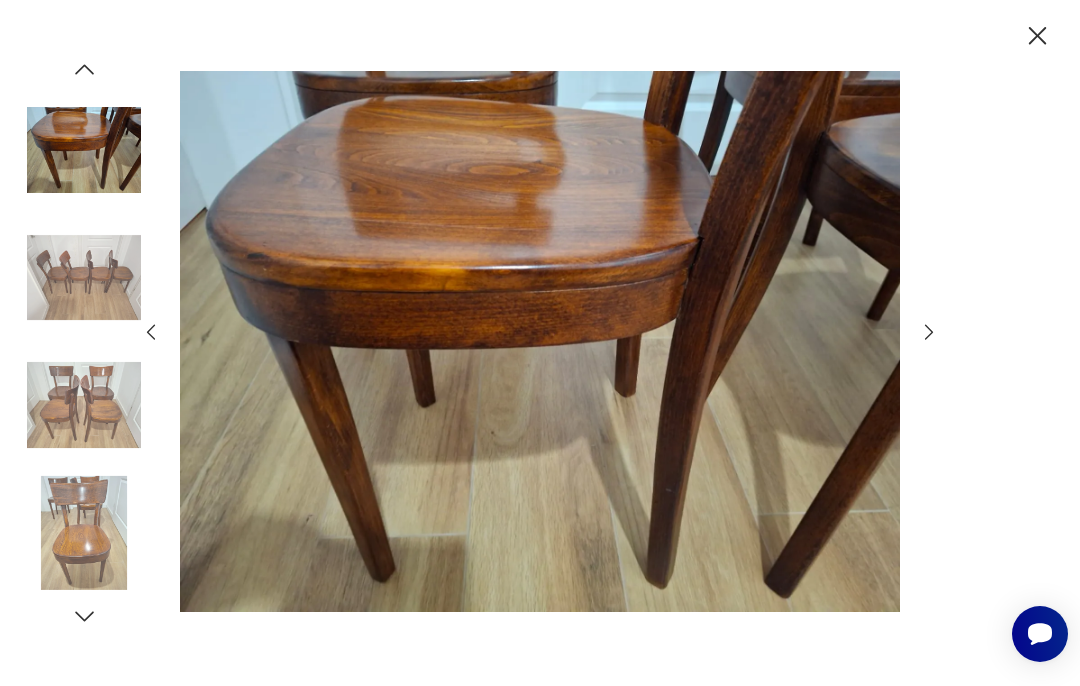 click 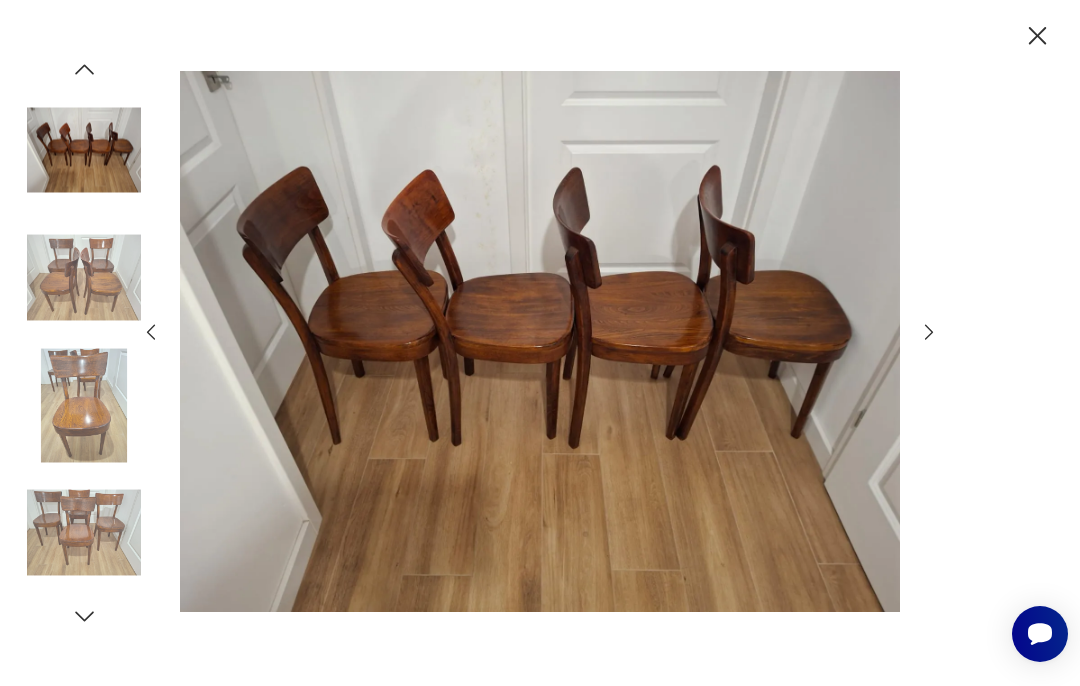 click 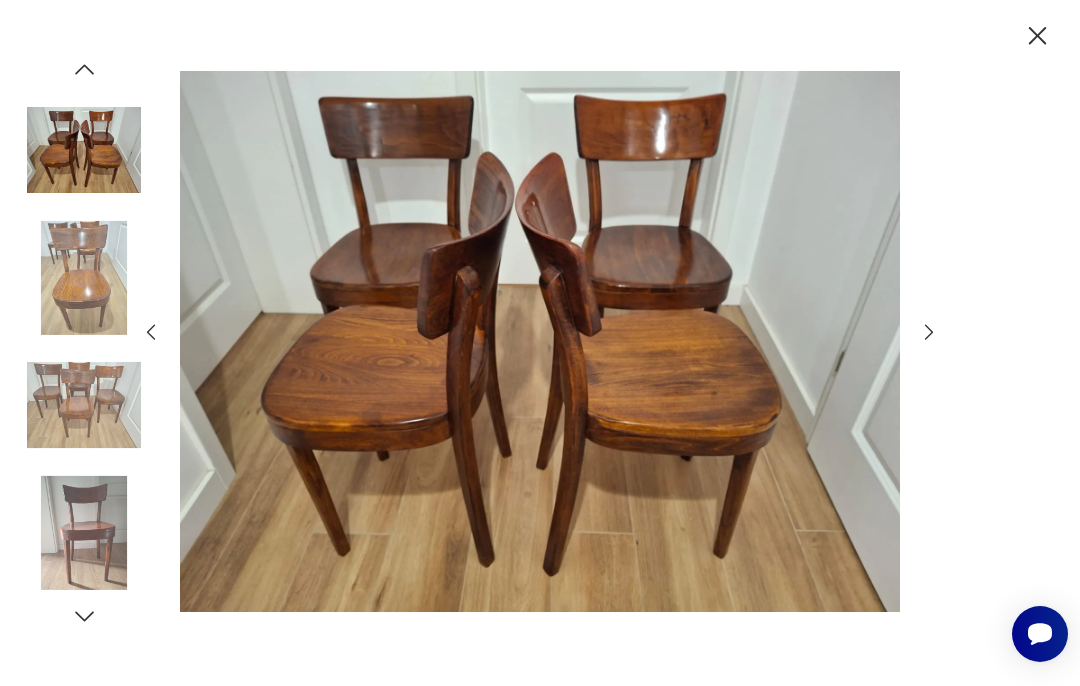 click 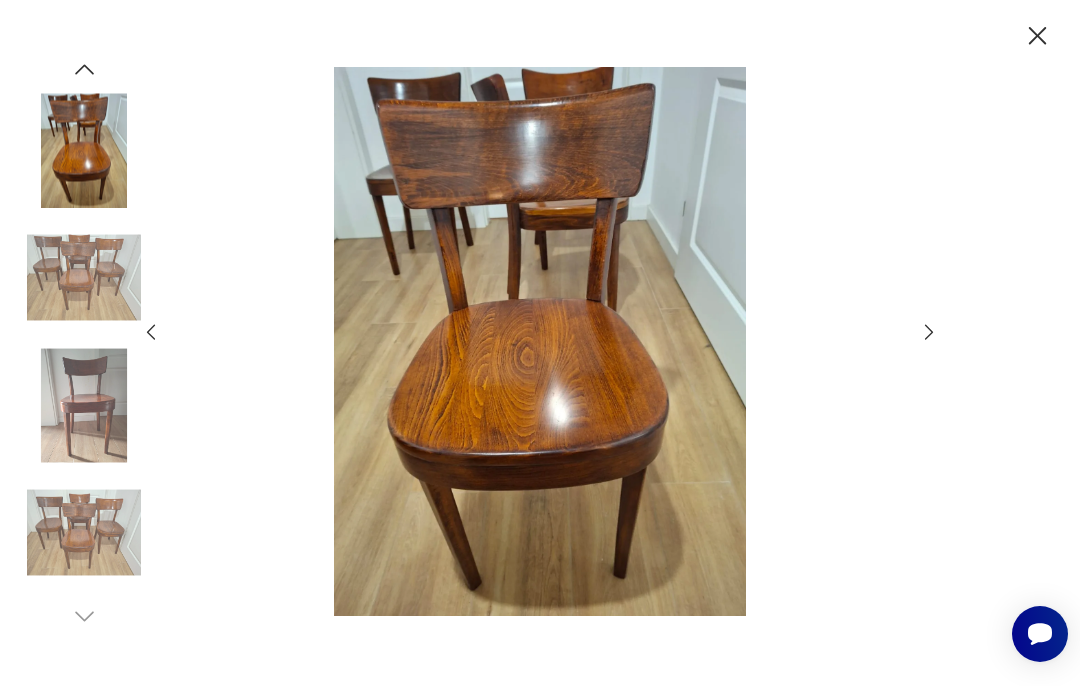 click 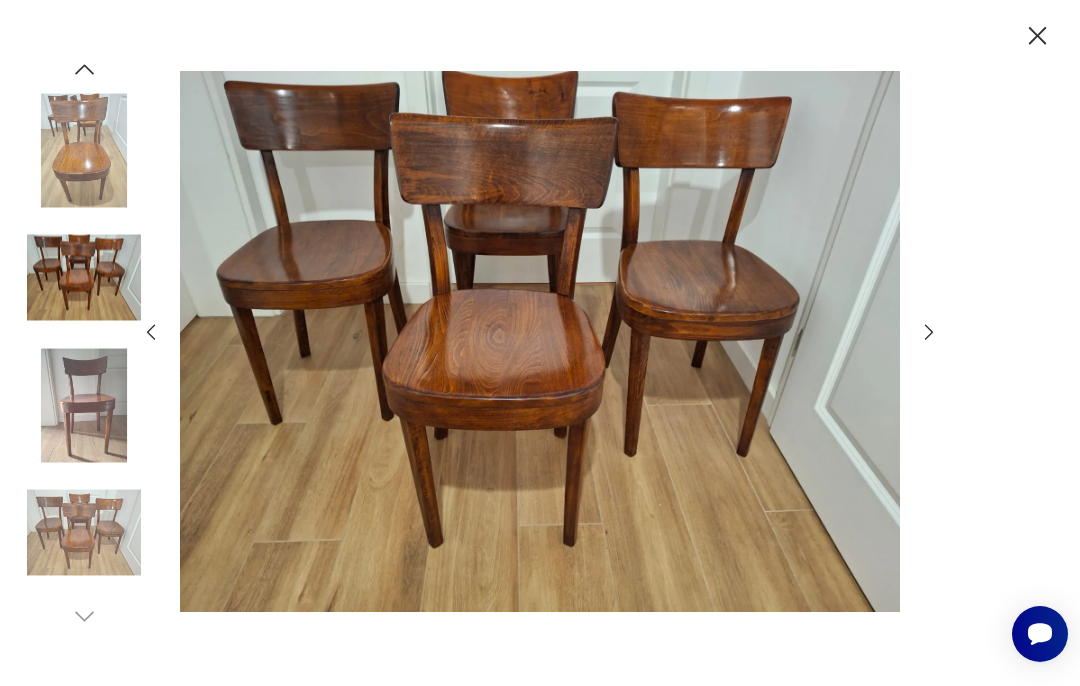 click 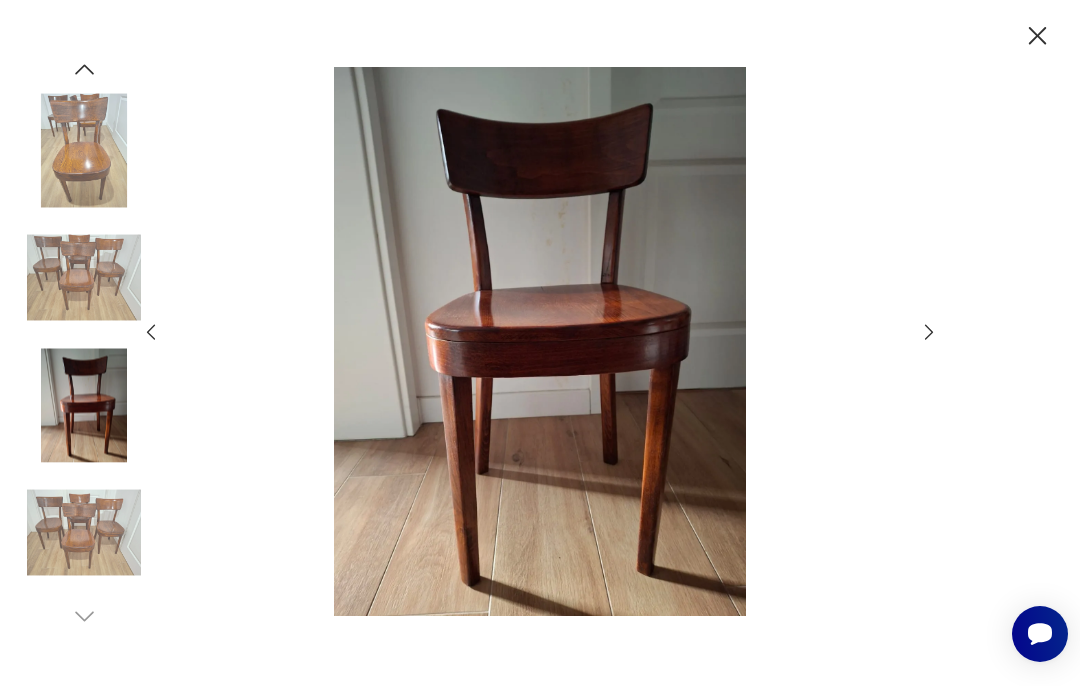 click 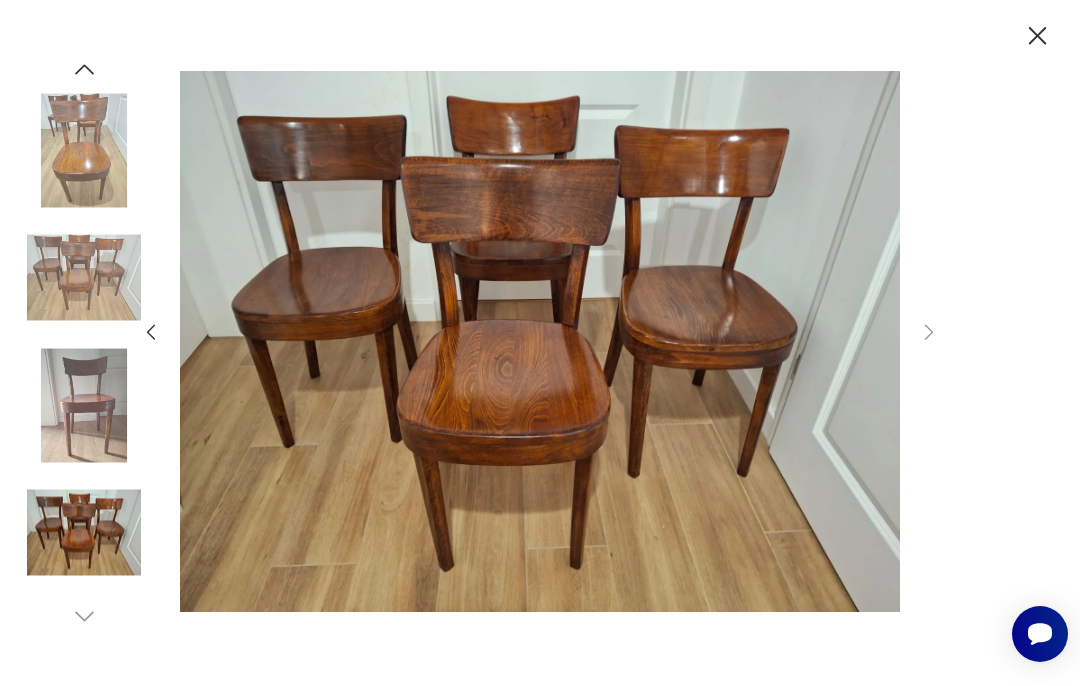 click 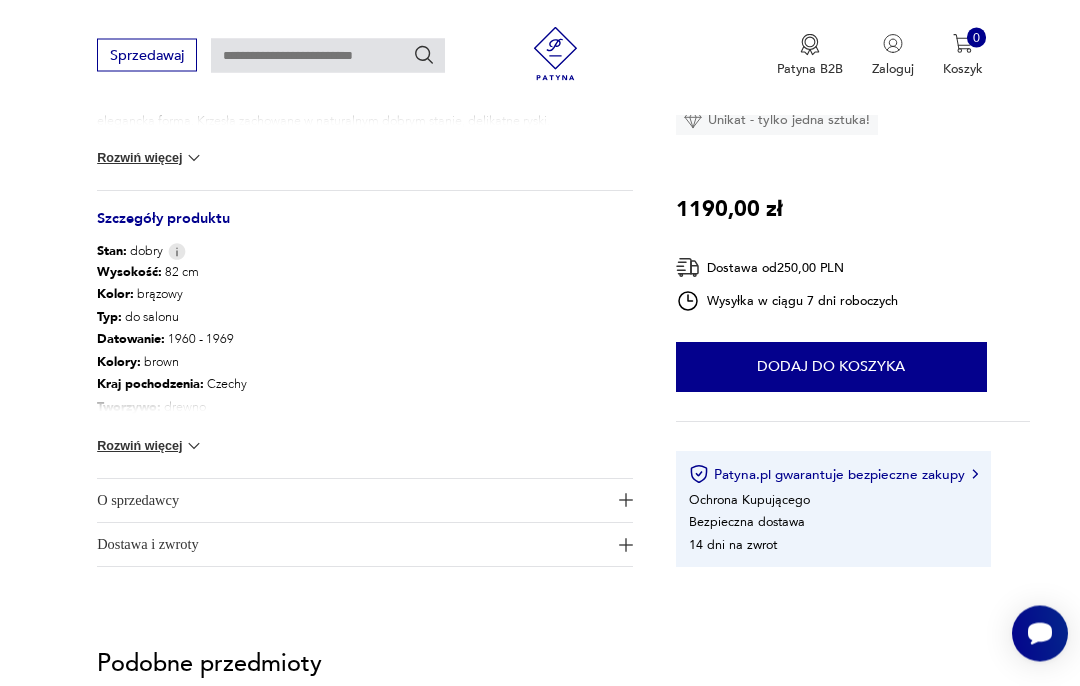 scroll, scrollTop: 857, scrollLeft: 0, axis: vertical 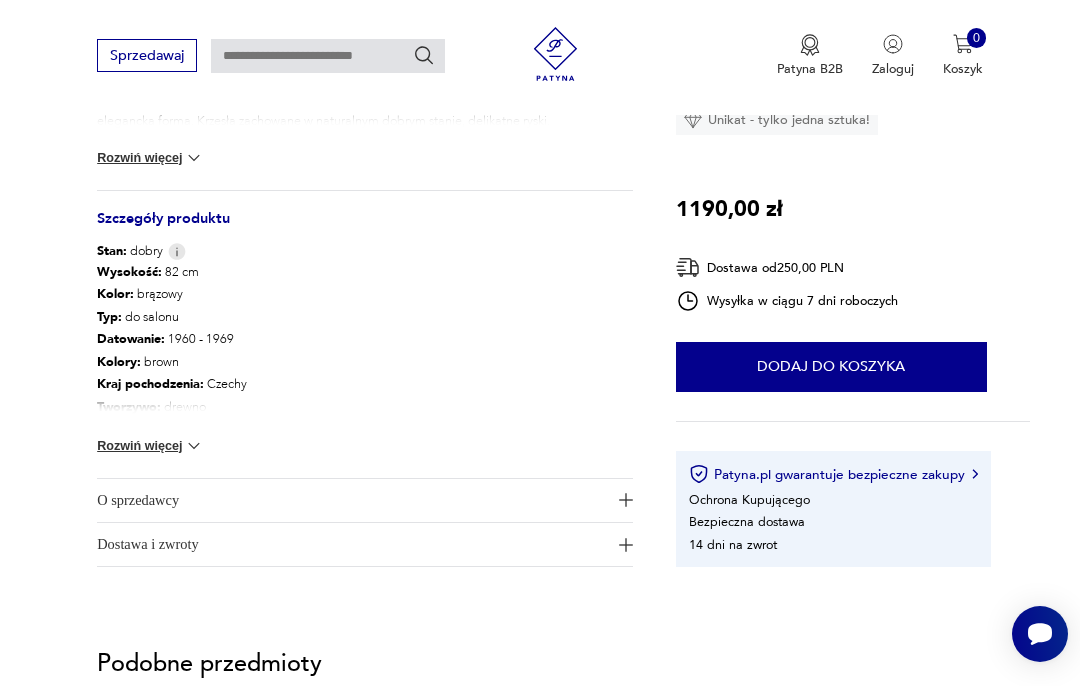 click at bounding box center (194, 446) 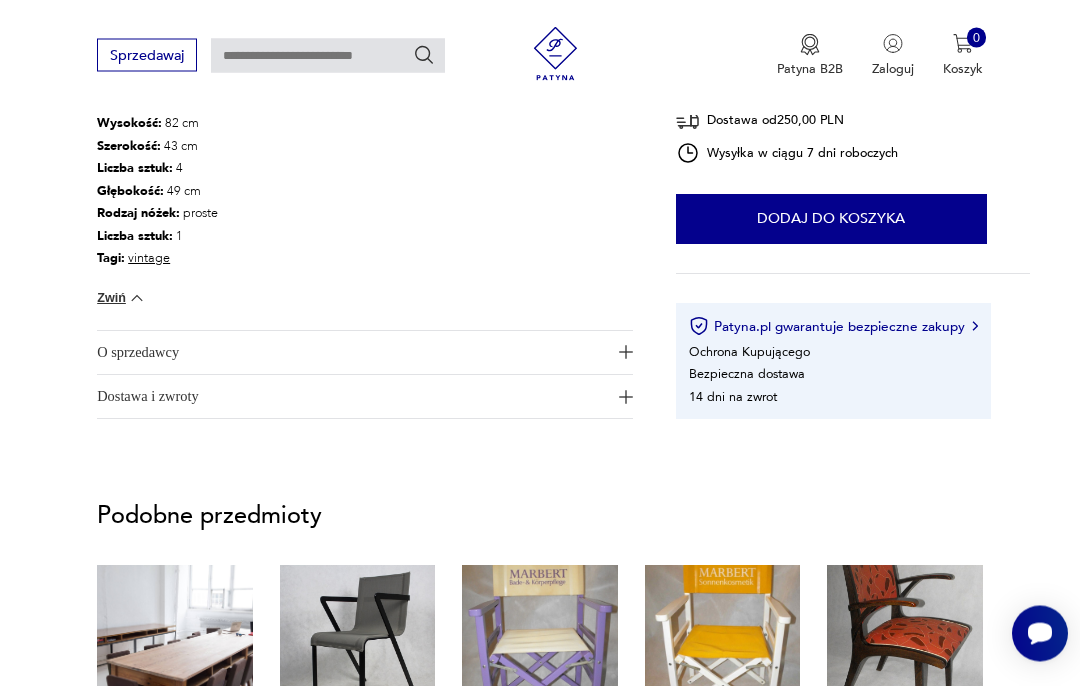scroll, scrollTop: 1163, scrollLeft: 0, axis: vertical 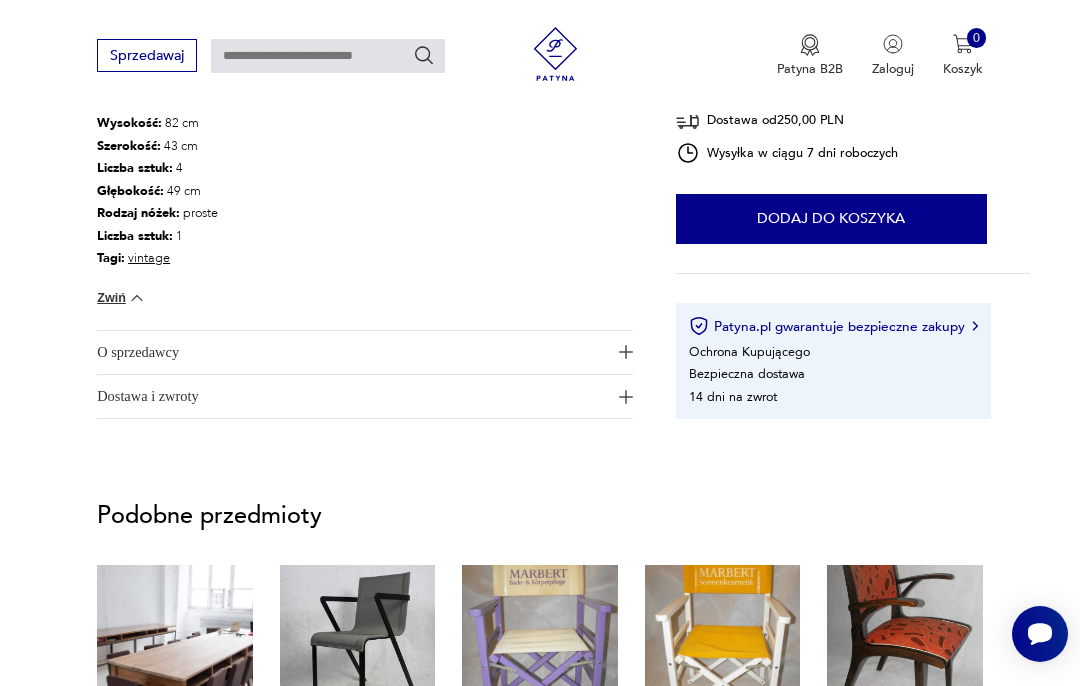click at bounding box center (626, 352) 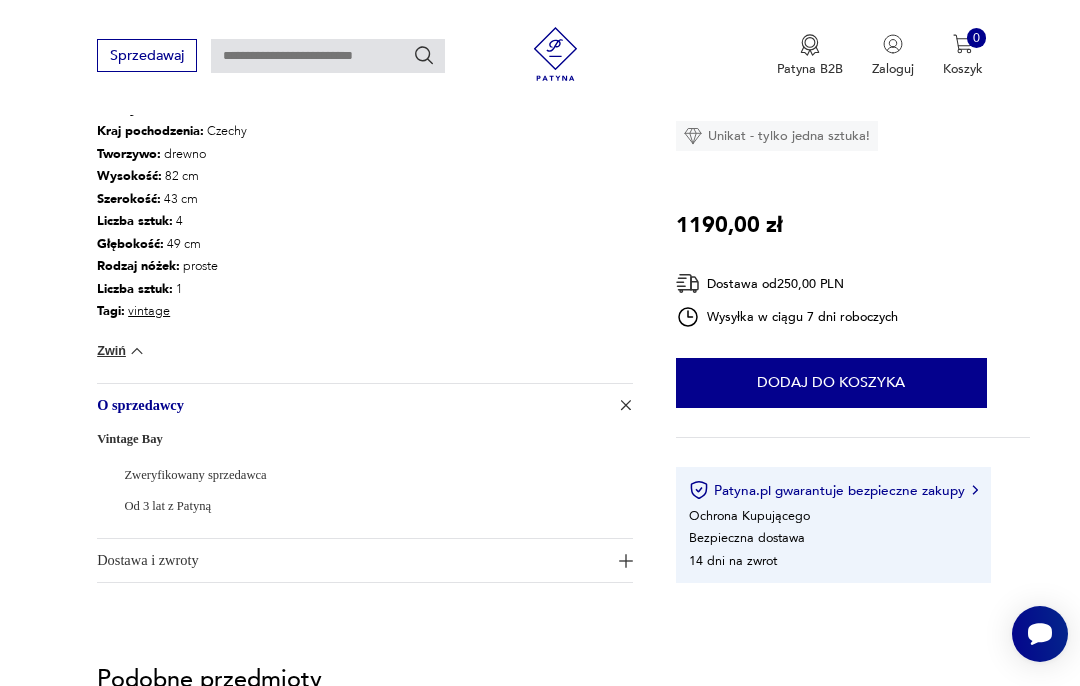 scroll, scrollTop: 1106, scrollLeft: 0, axis: vertical 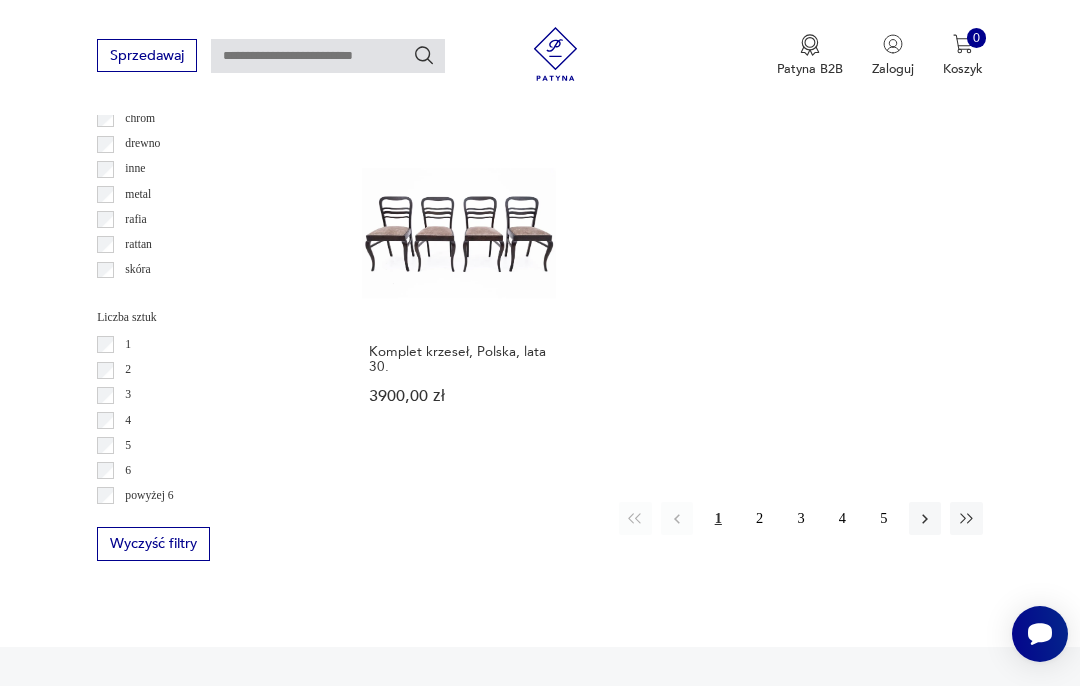 click on "2" at bounding box center [759, 518] 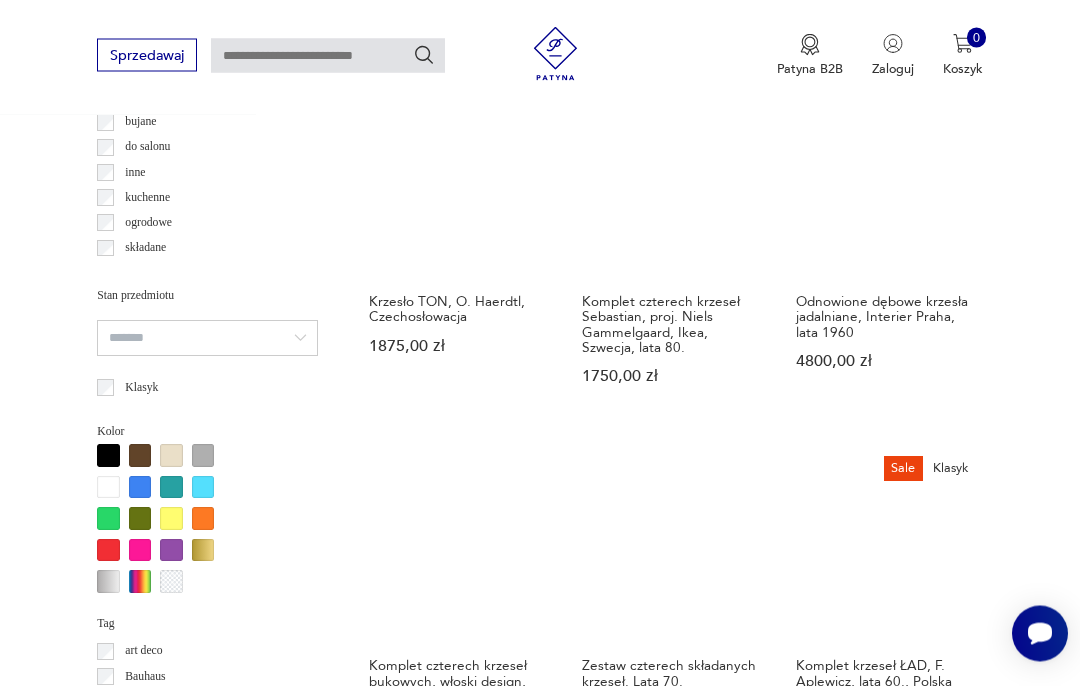 scroll, scrollTop: 1443, scrollLeft: 0, axis: vertical 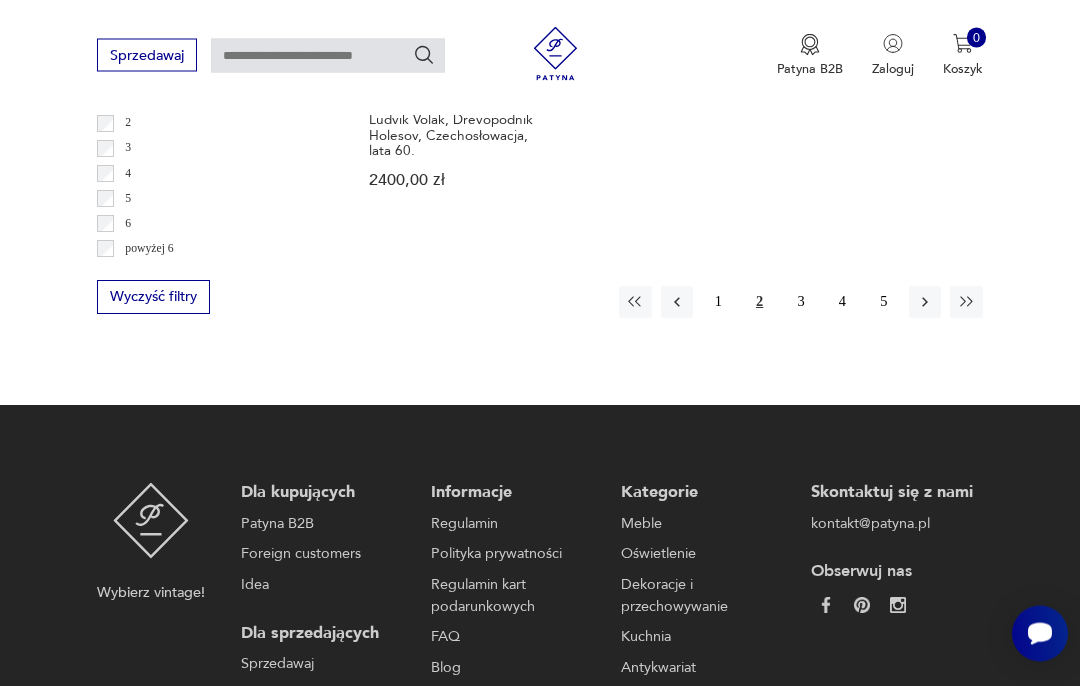 click on "3" at bounding box center (801, 303) 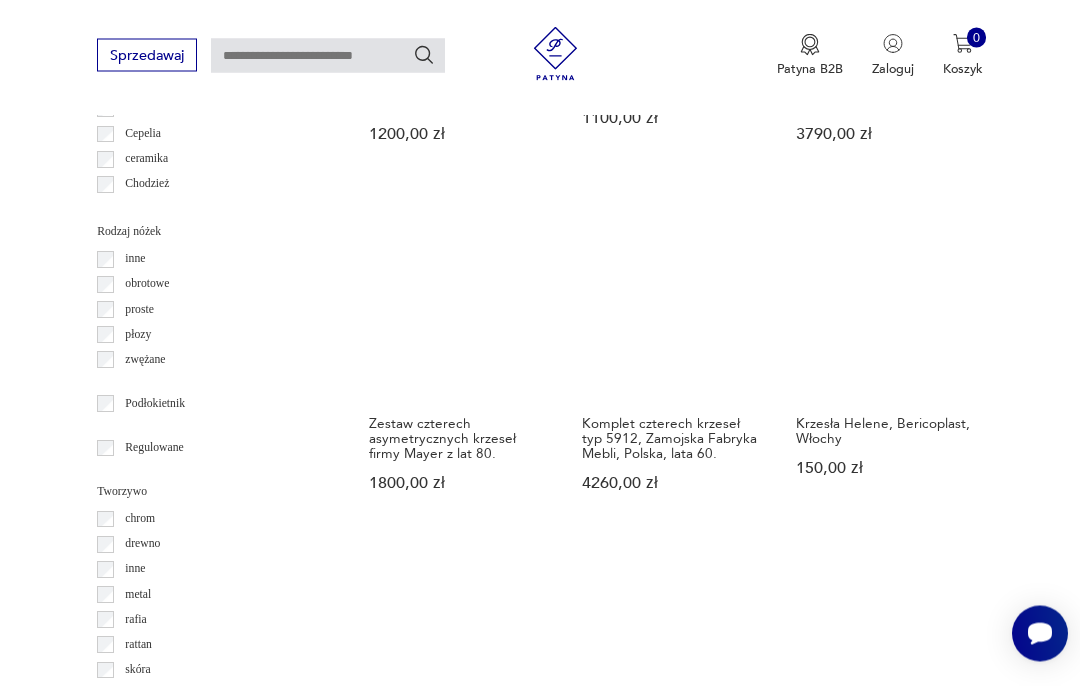 scroll, scrollTop: 2062, scrollLeft: 0, axis: vertical 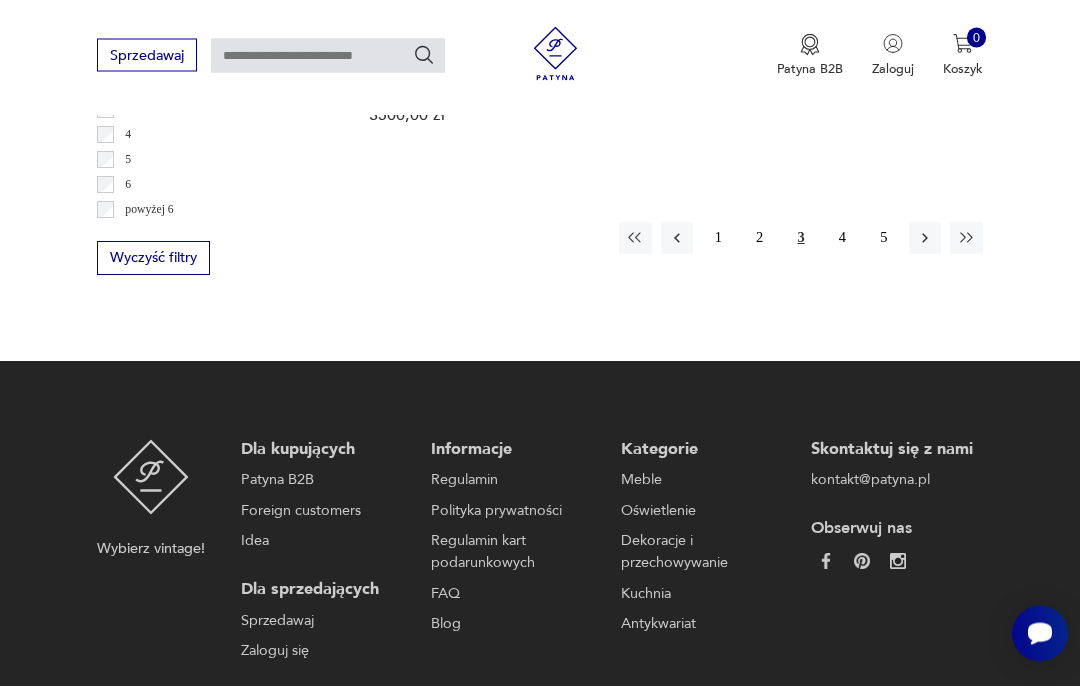 click on "4" at bounding box center [842, 239] 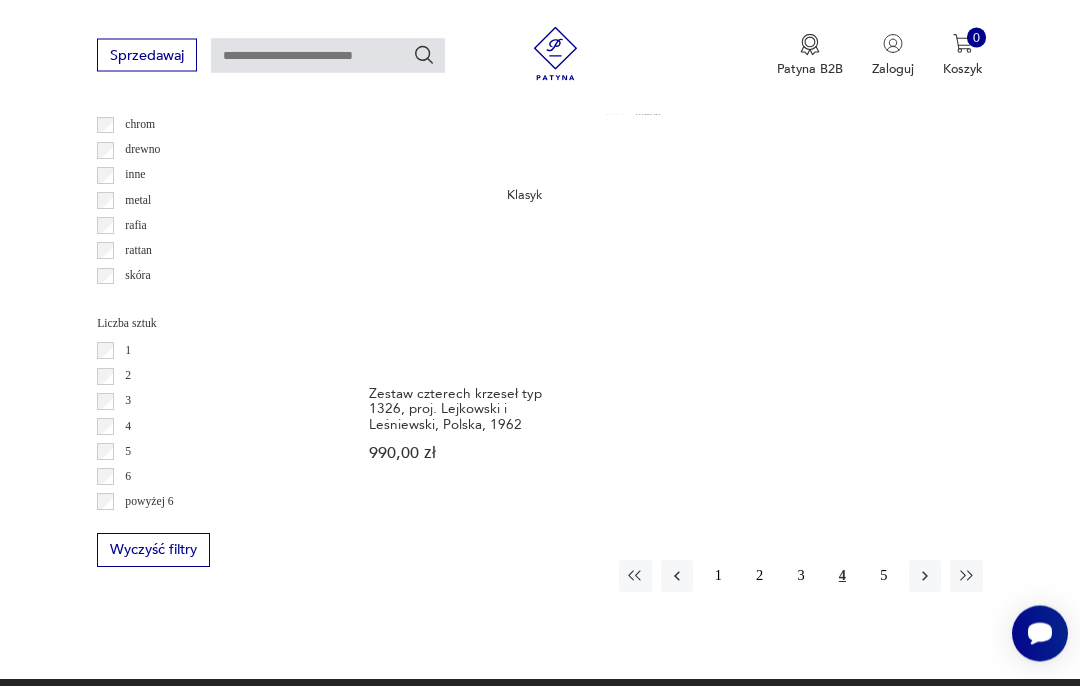 scroll, scrollTop: 2455, scrollLeft: 0, axis: vertical 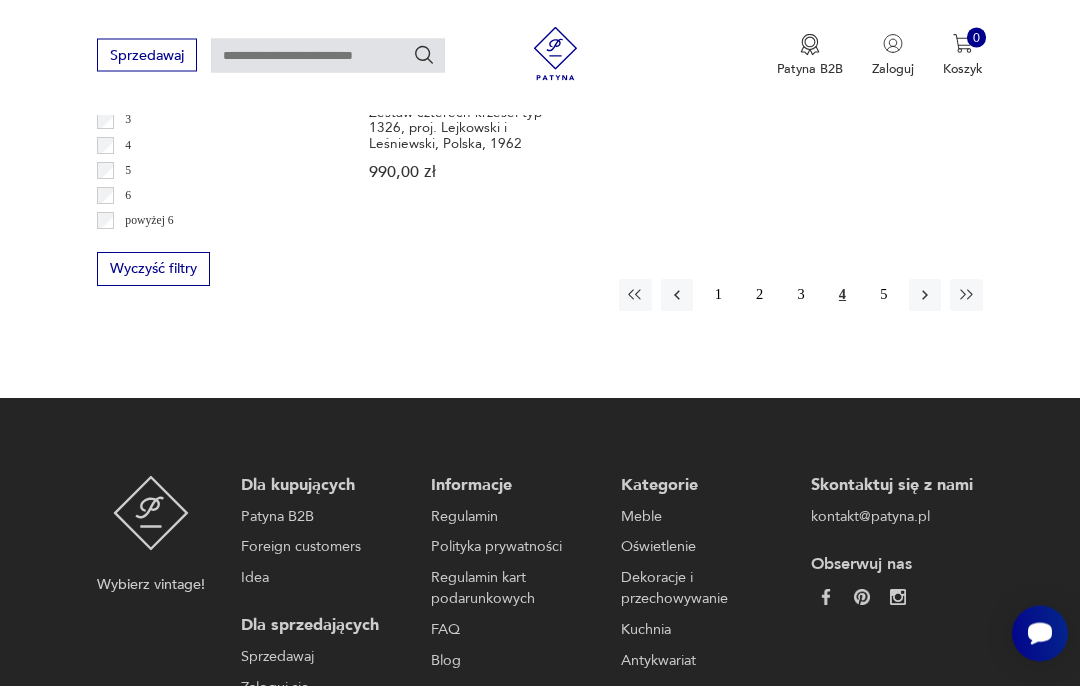 click on "5" at bounding box center (884, 296) 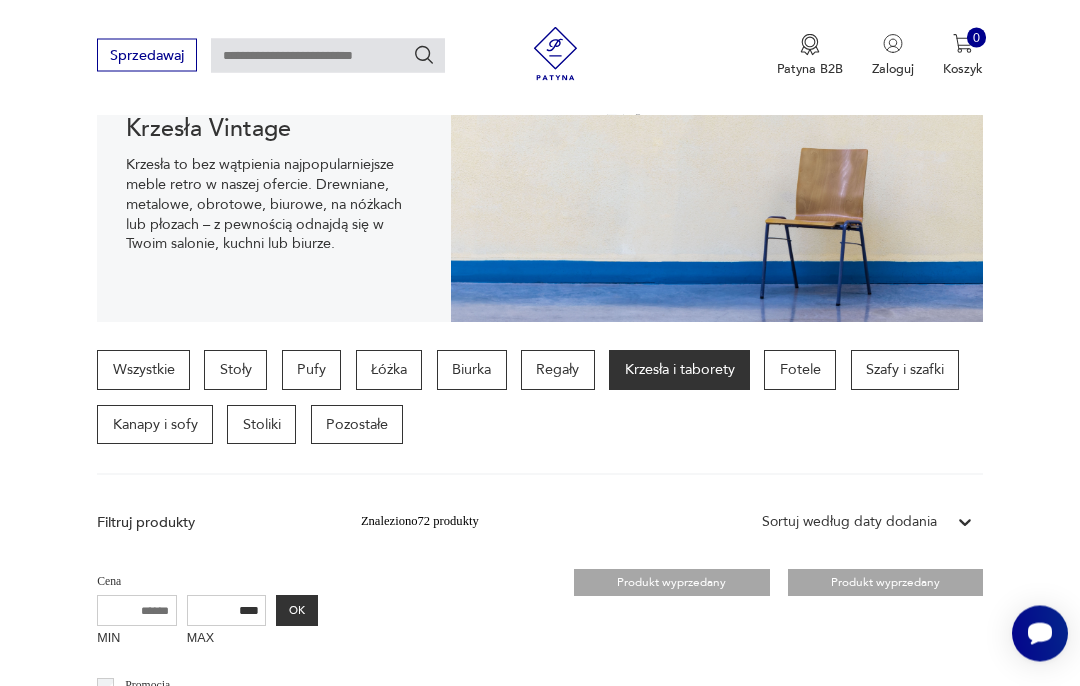 scroll, scrollTop: 0, scrollLeft: 0, axis: both 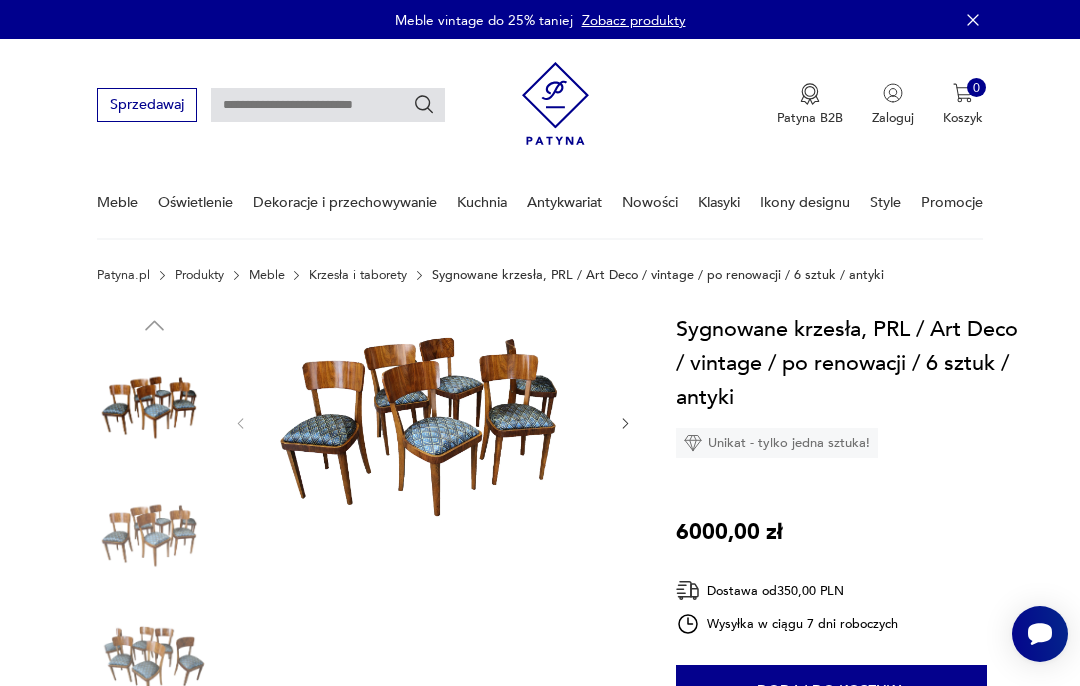 click at bounding box center [433, 421] 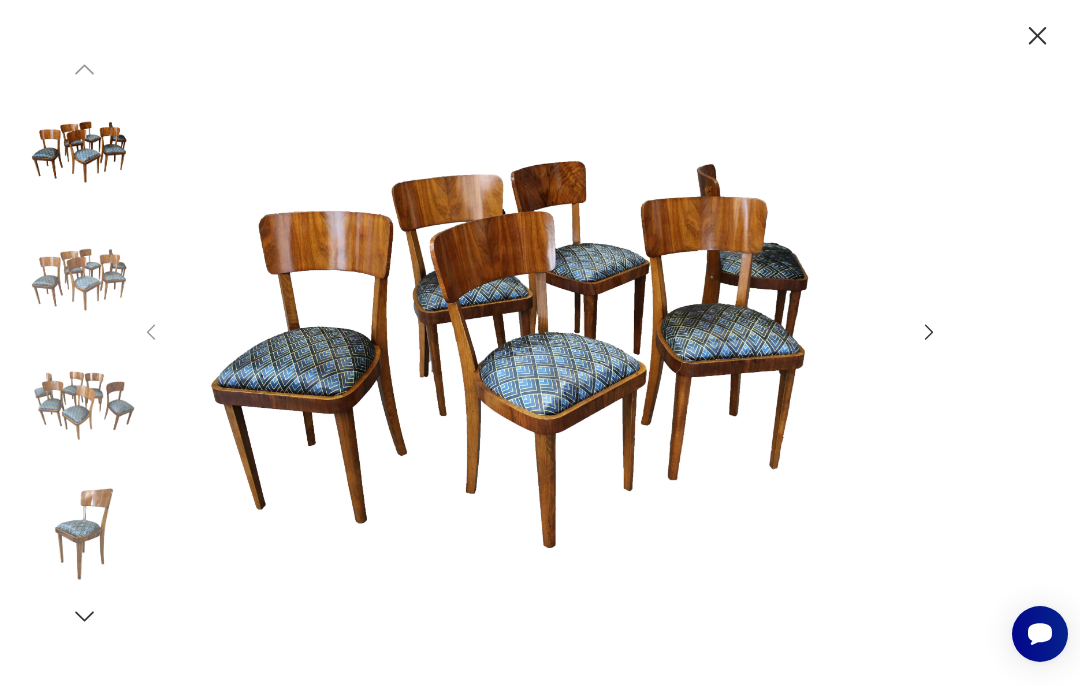 click 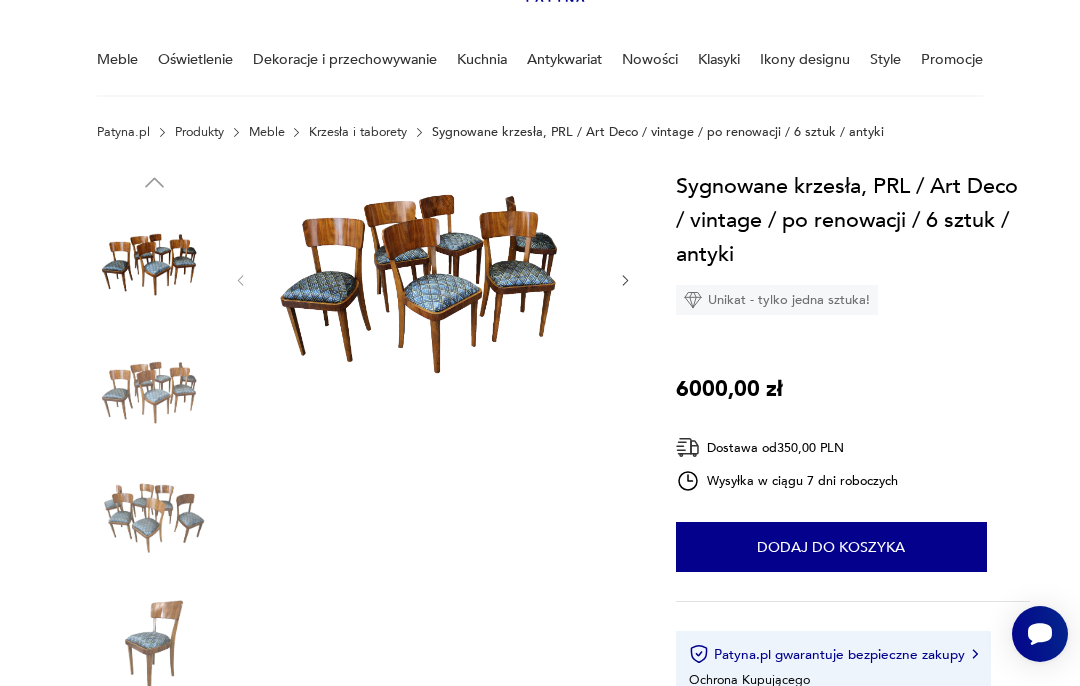 scroll, scrollTop: 143, scrollLeft: 0, axis: vertical 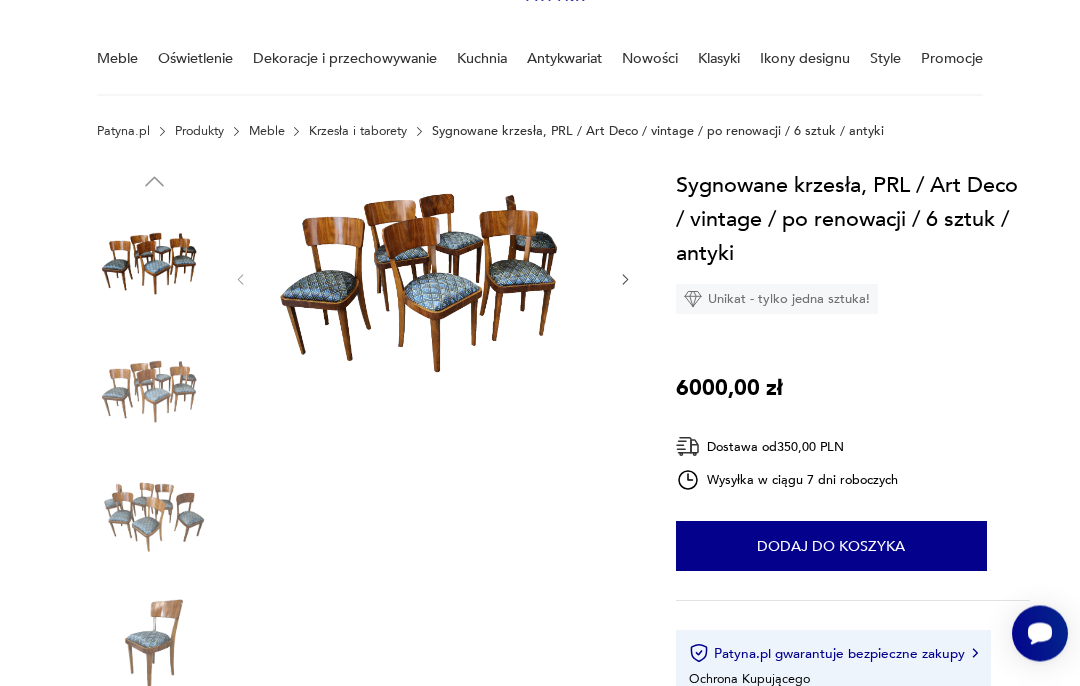 click on "Sygnowane krzesła, PRL / Art Deco / vintage / po renowacji / 6 sztuk / antyki" at bounding box center [658, 132] 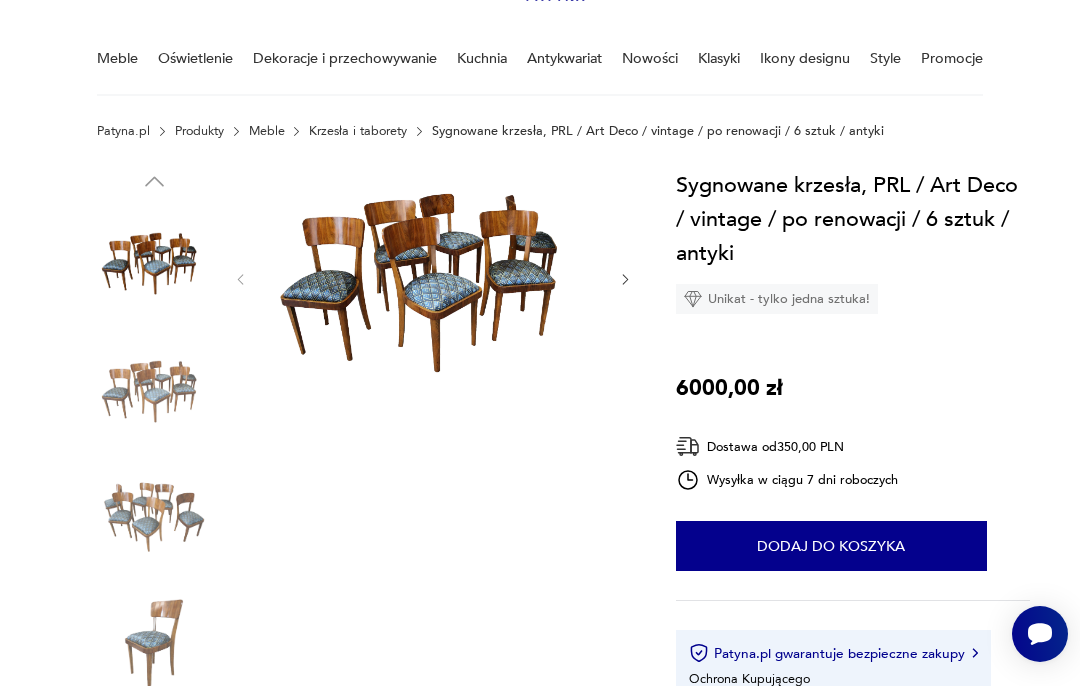 click on "Sygnowane krzesła, PRL / Art Deco / vintage / po renowacji / 6 sztuk / antyki" at bounding box center (658, 131) 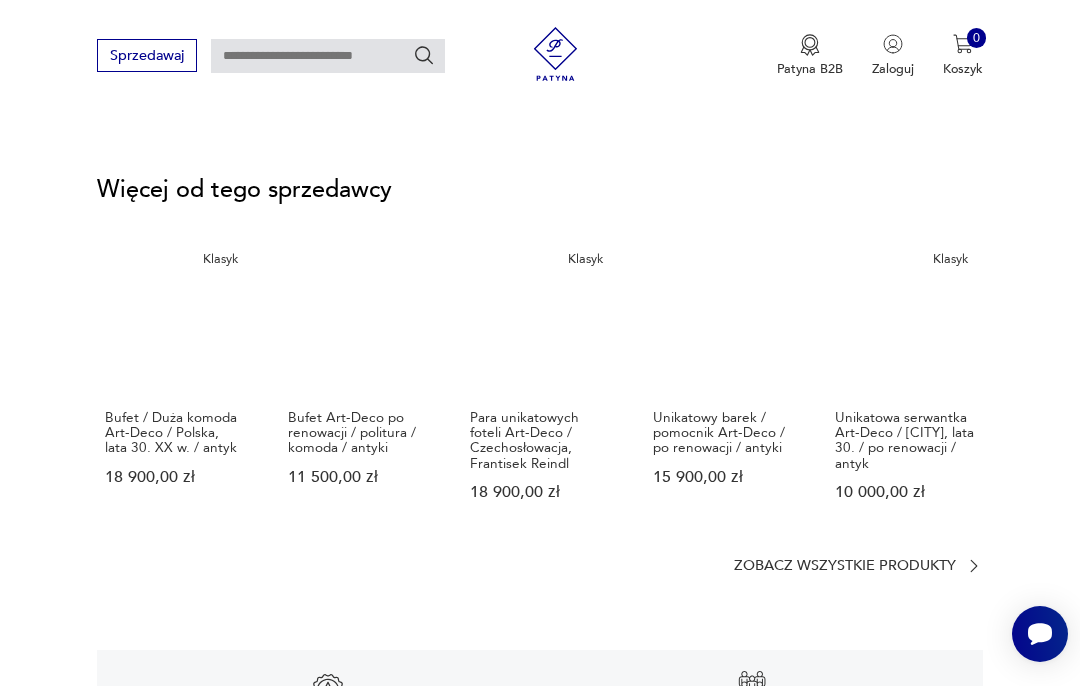 scroll, scrollTop: 2433, scrollLeft: 0, axis: vertical 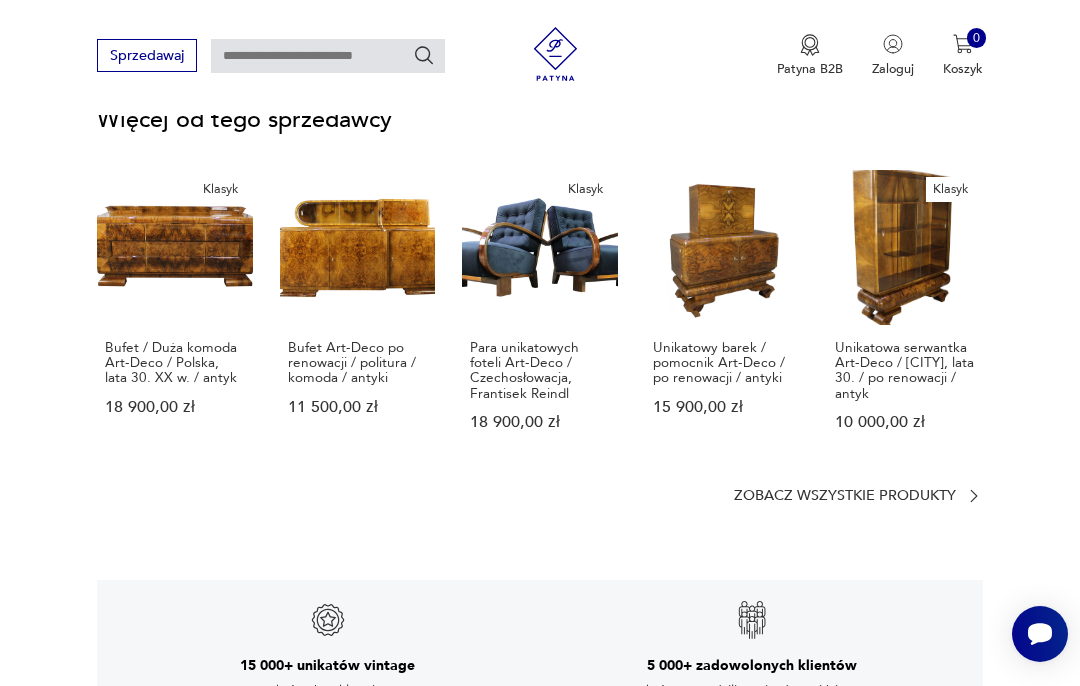 click on "Zobacz wszystkie produkty" at bounding box center (845, 496) 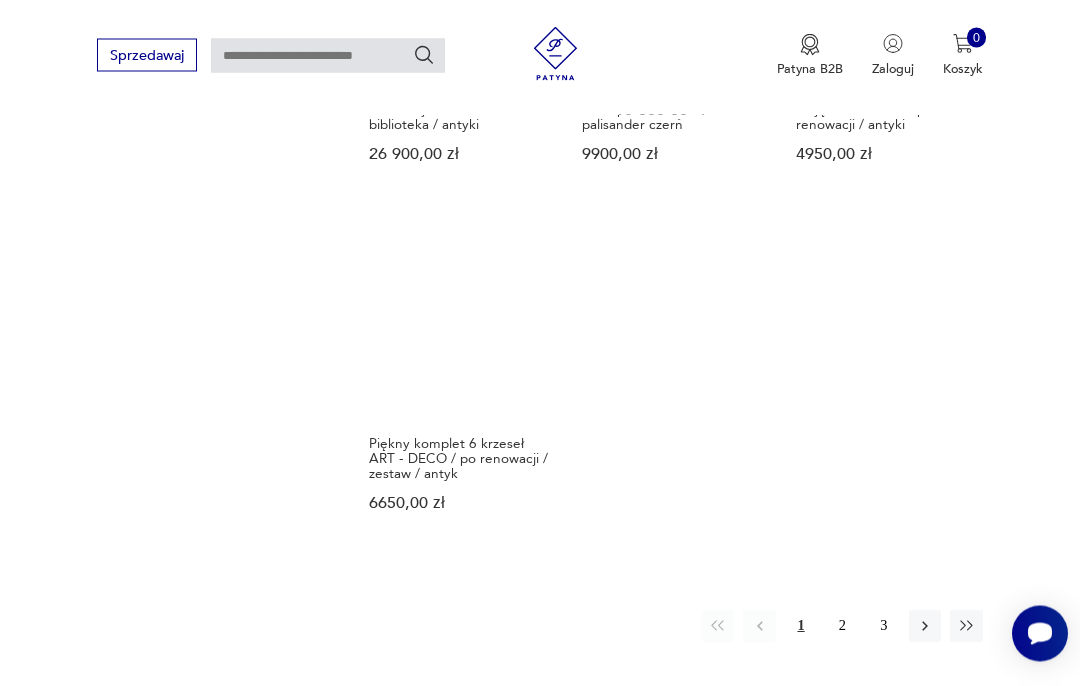 scroll, scrollTop: 2241, scrollLeft: 0, axis: vertical 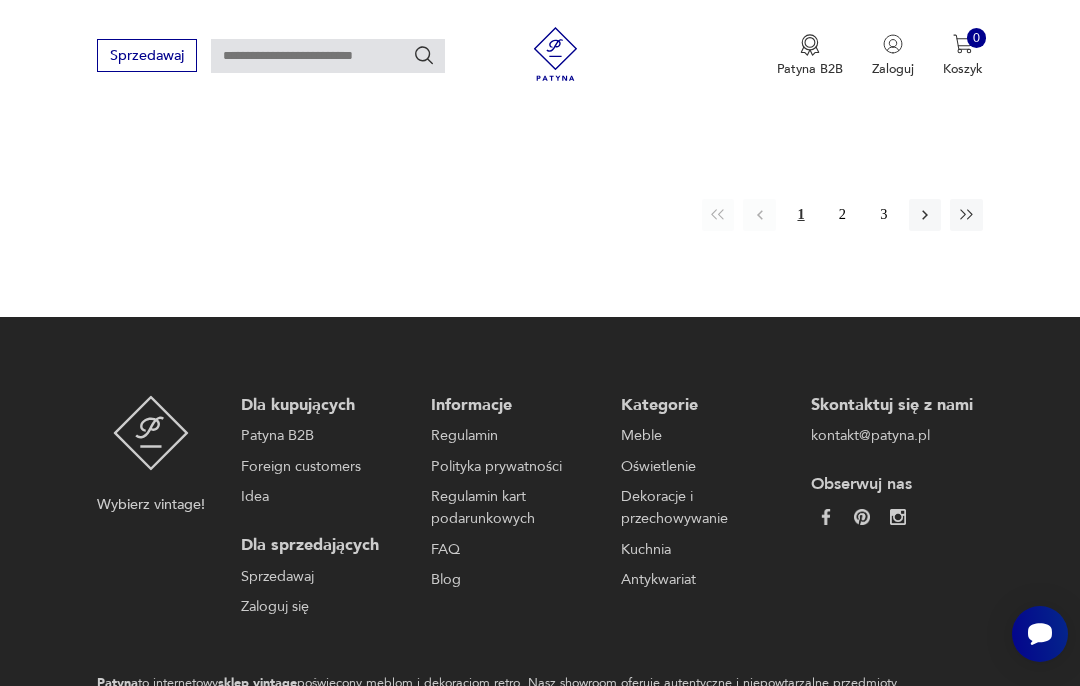 click on "2" at bounding box center (842, 215) 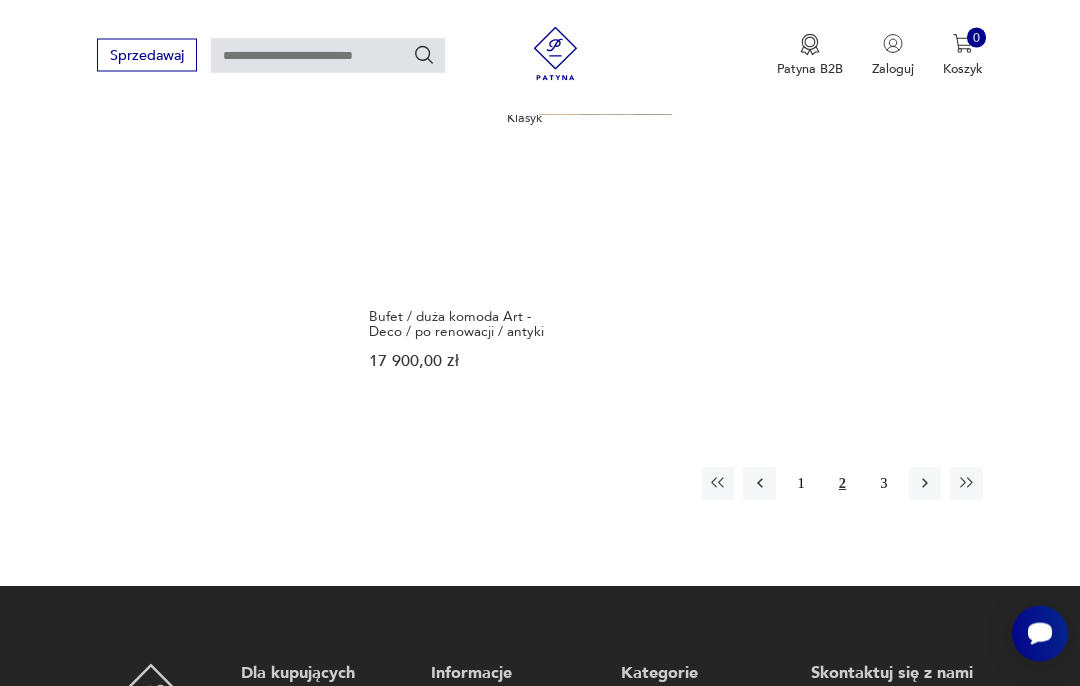 scroll, scrollTop: 2383, scrollLeft: 0, axis: vertical 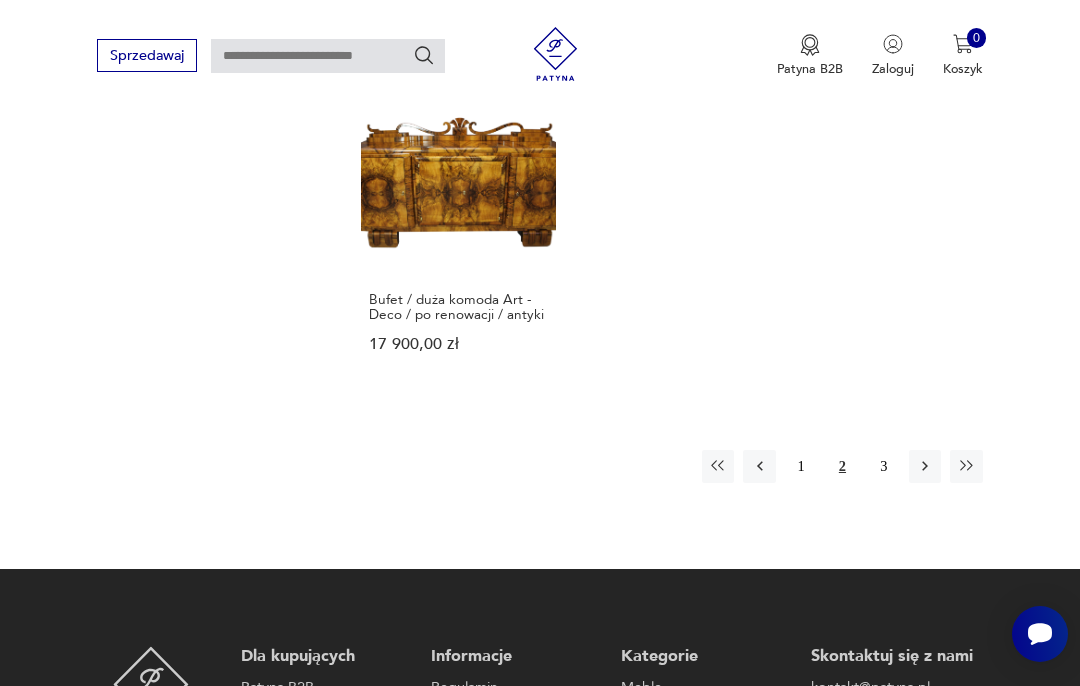 click on "3" at bounding box center [884, 466] 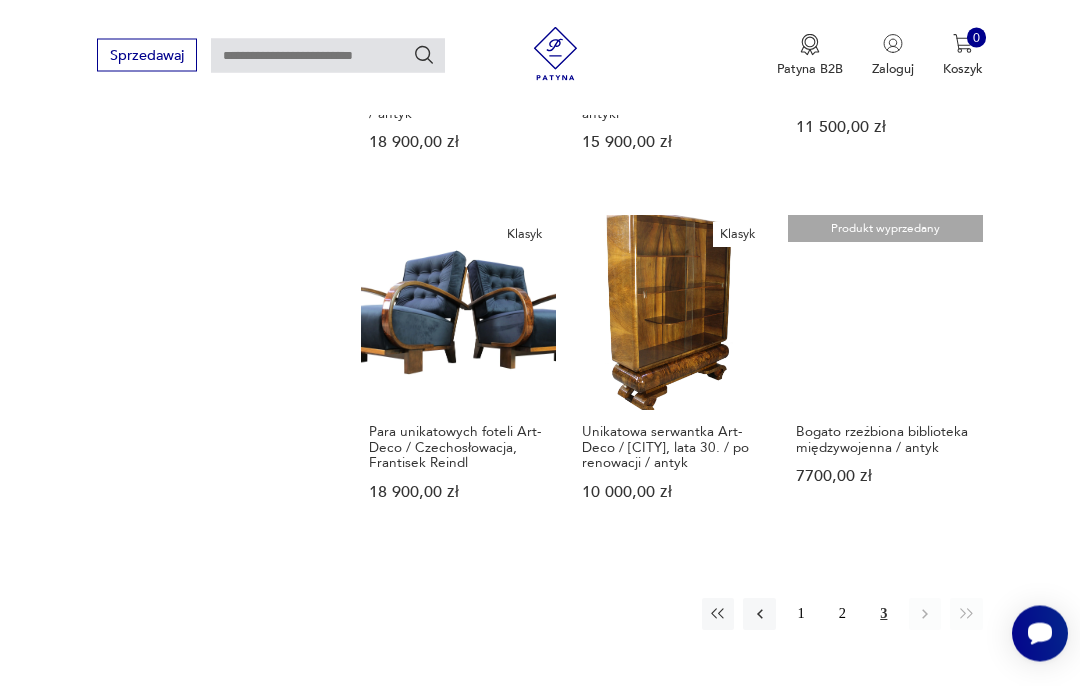 scroll, scrollTop: 1204, scrollLeft: 0, axis: vertical 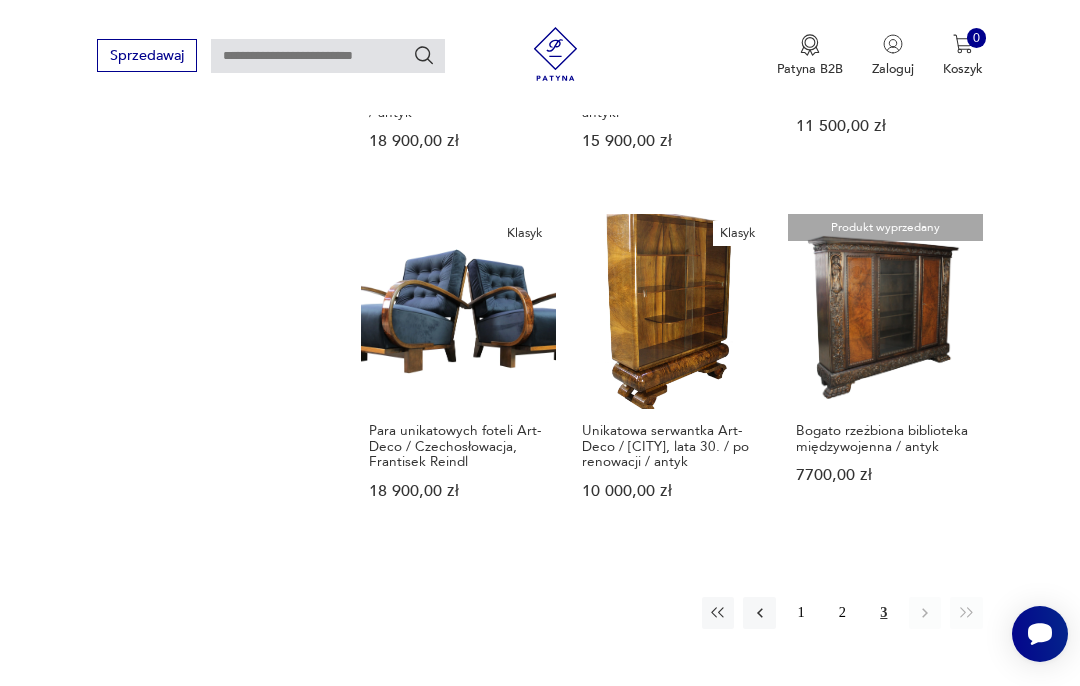 click on "Klasyk Para unikatowych foteli Art-Deco / Czechosłowacja, Frantisek Reindl 18 900,00 zł" at bounding box center [458, 374] 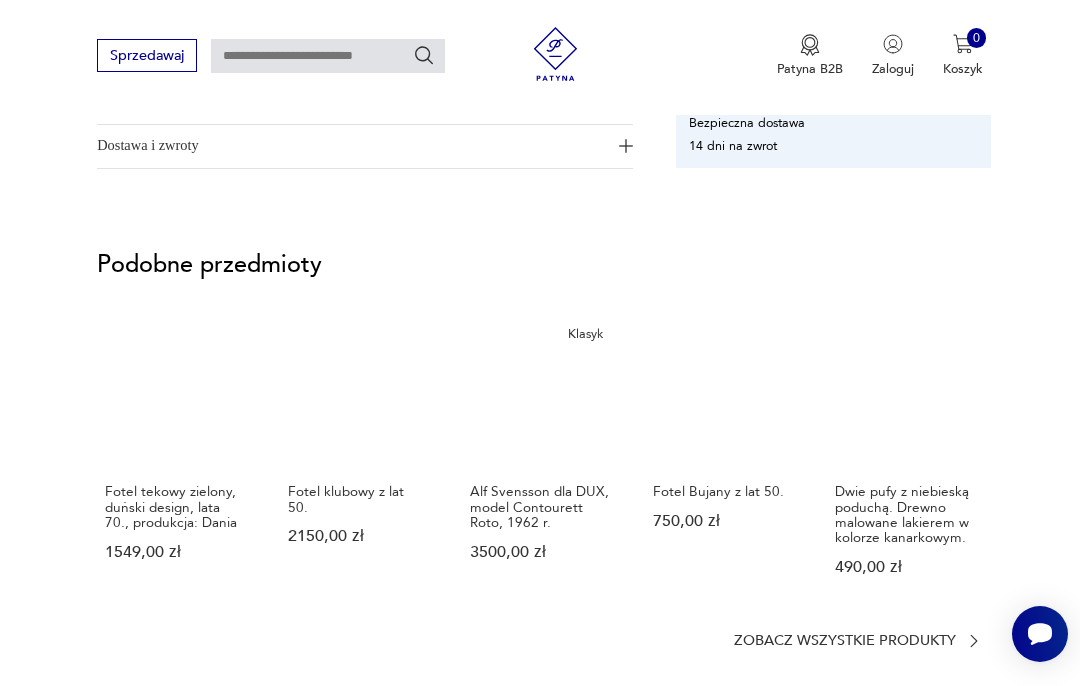 scroll, scrollTop: 1337, scrollLeft: 0, axis: vertical 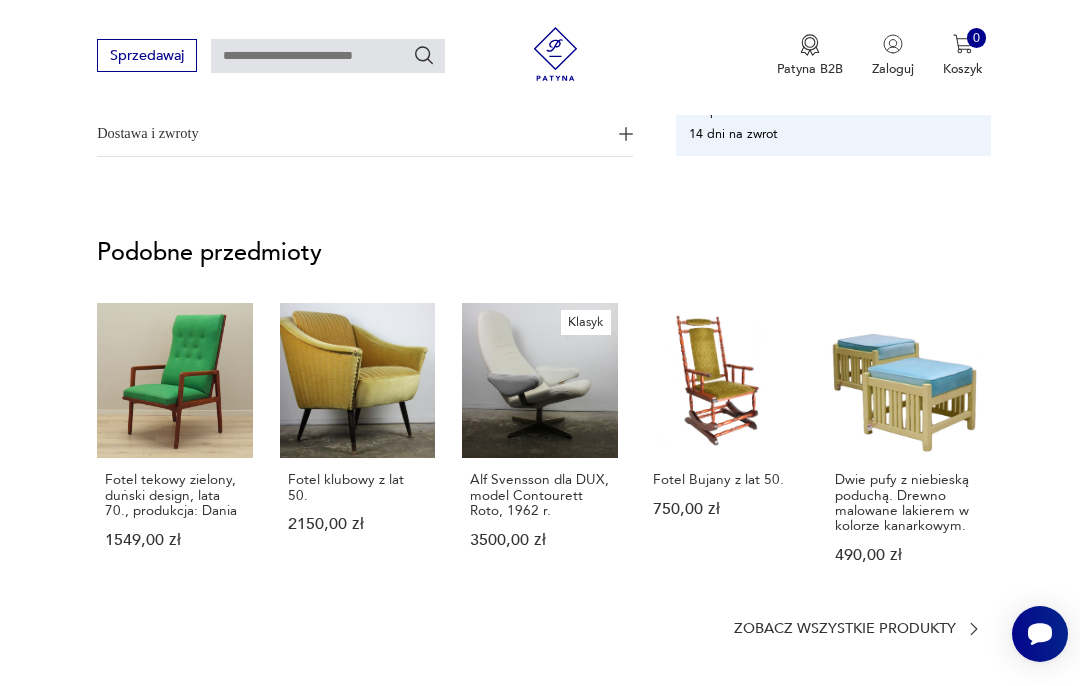 click on "Zobacz wszystkie produkty" at bounding box center [845, 629] 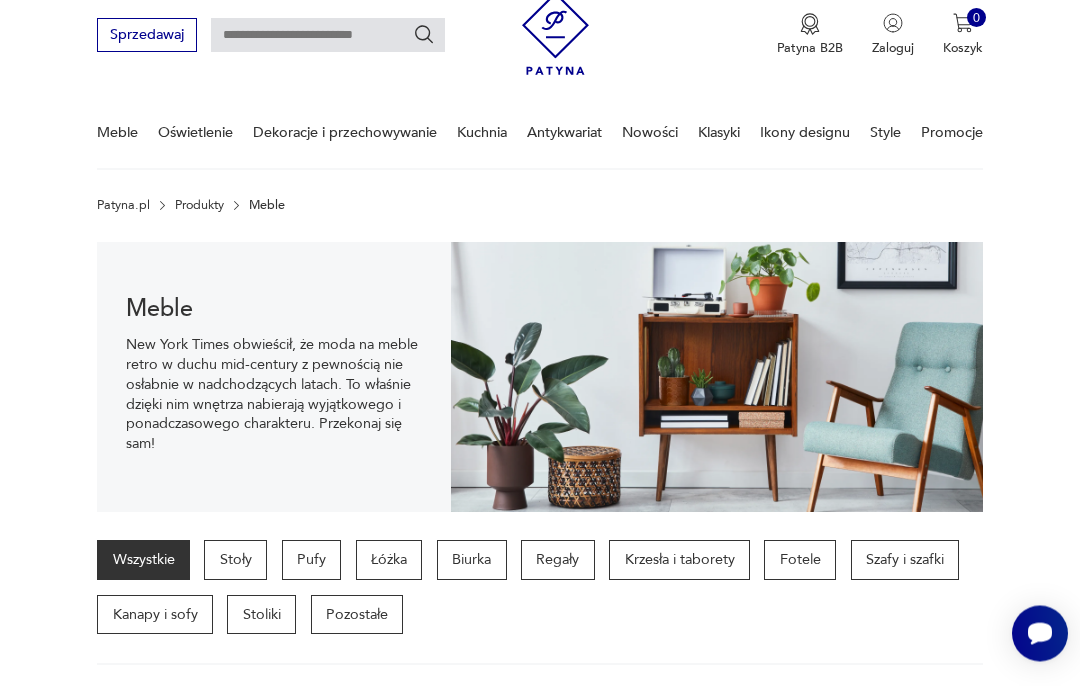 scroll, scrollTop: 0, scrollLeft: 0, axis: both 